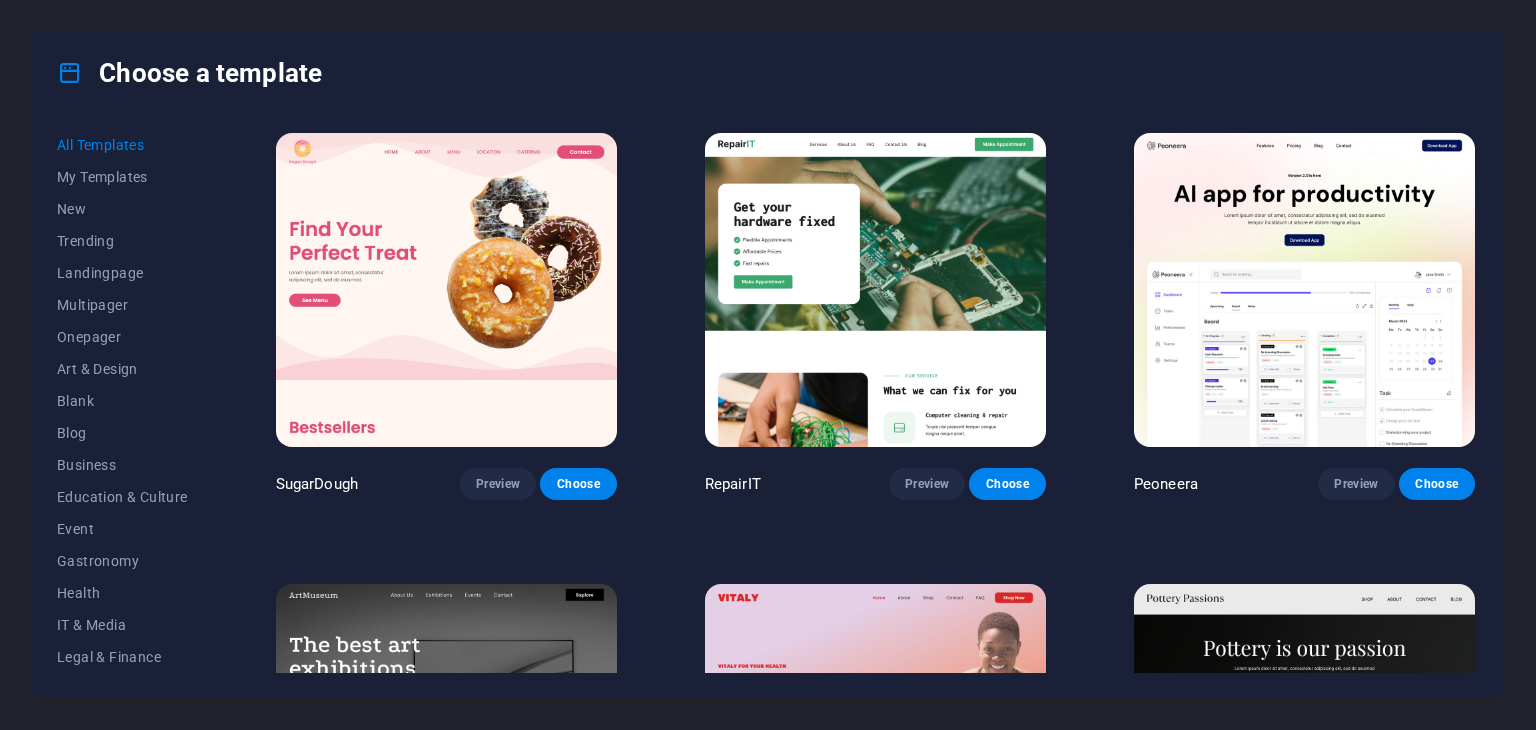 scroll, scrollTop: 0, scrollLeft: 0, axis: both 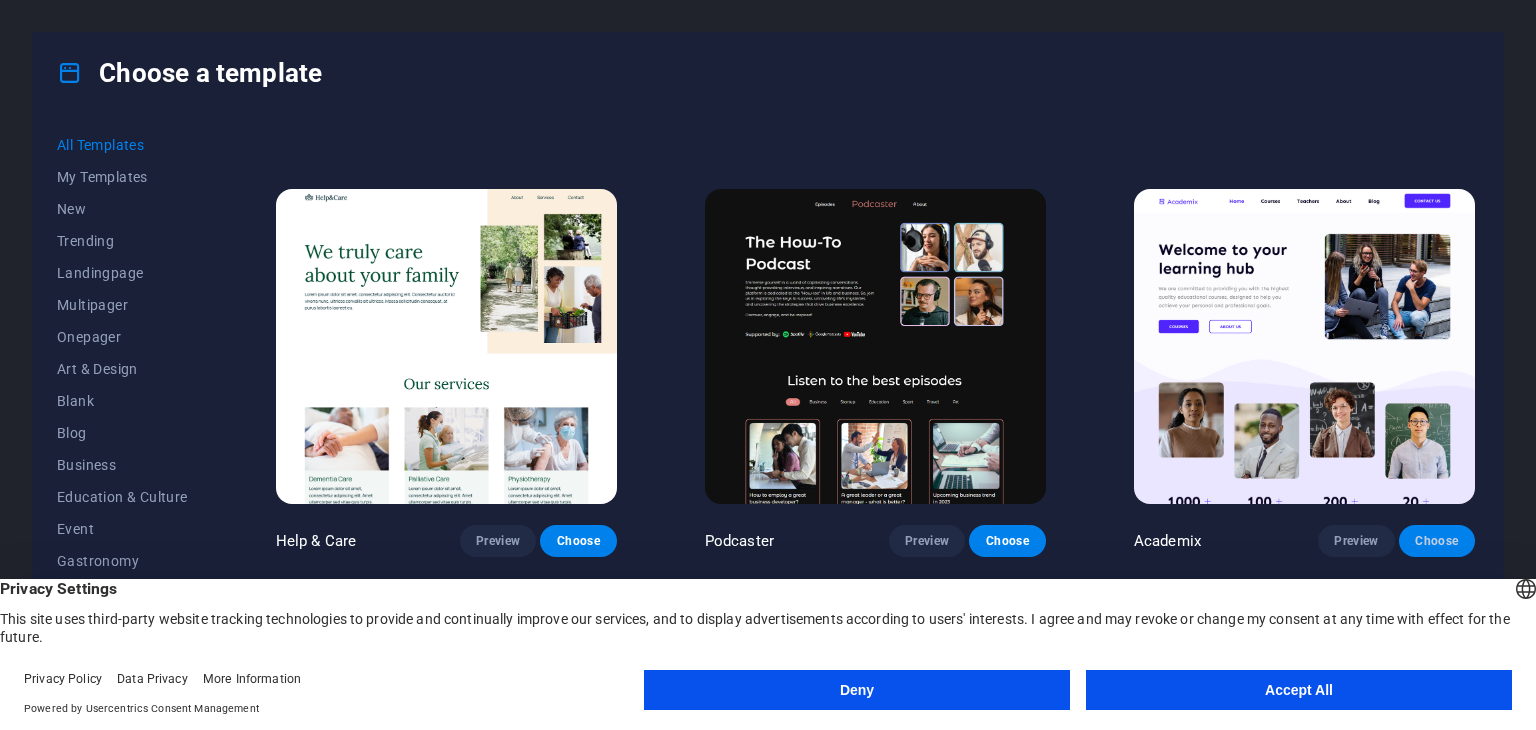 click on "Choose" at bounding box center [1437, 541] 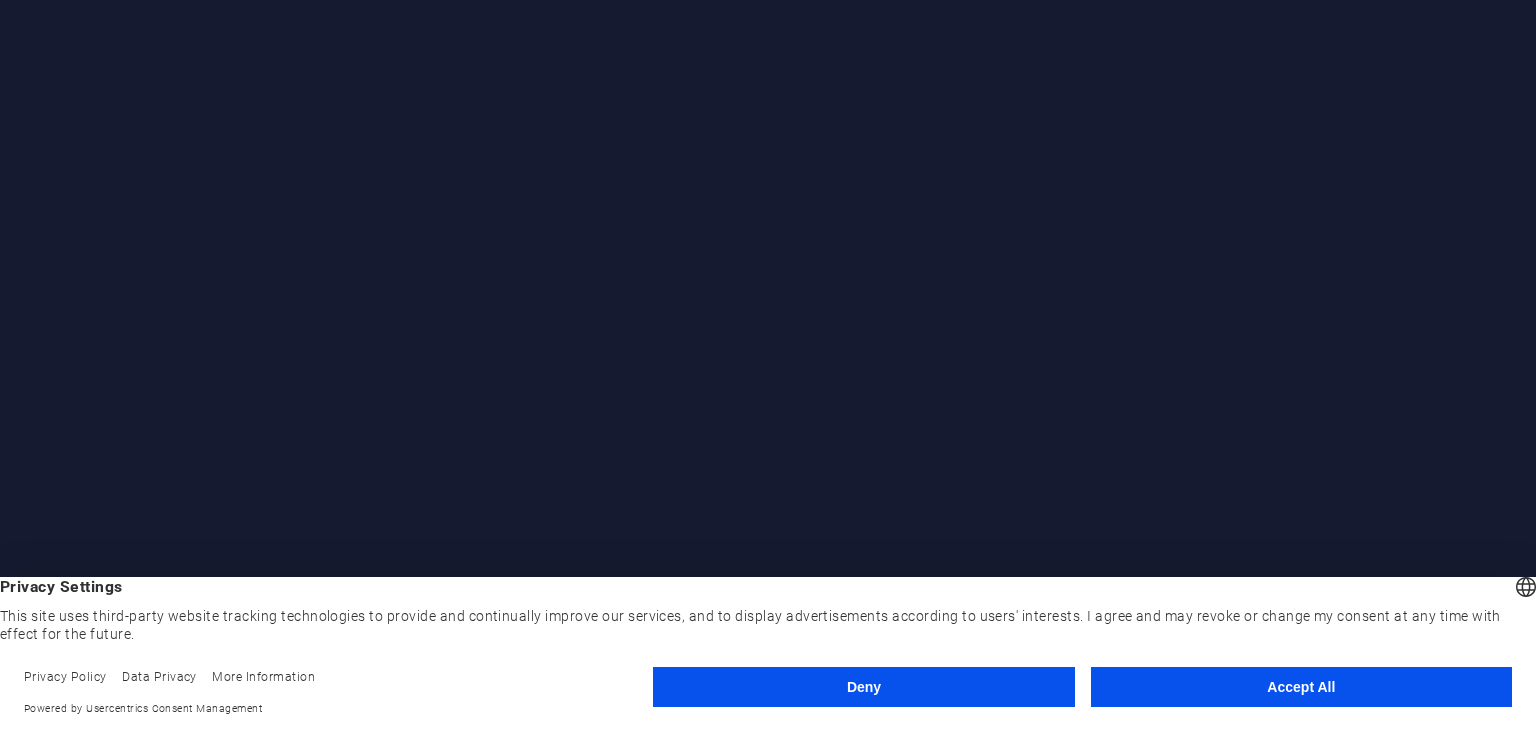 scroll, scrollTop: 0, scrollLeft: 0, axis: both 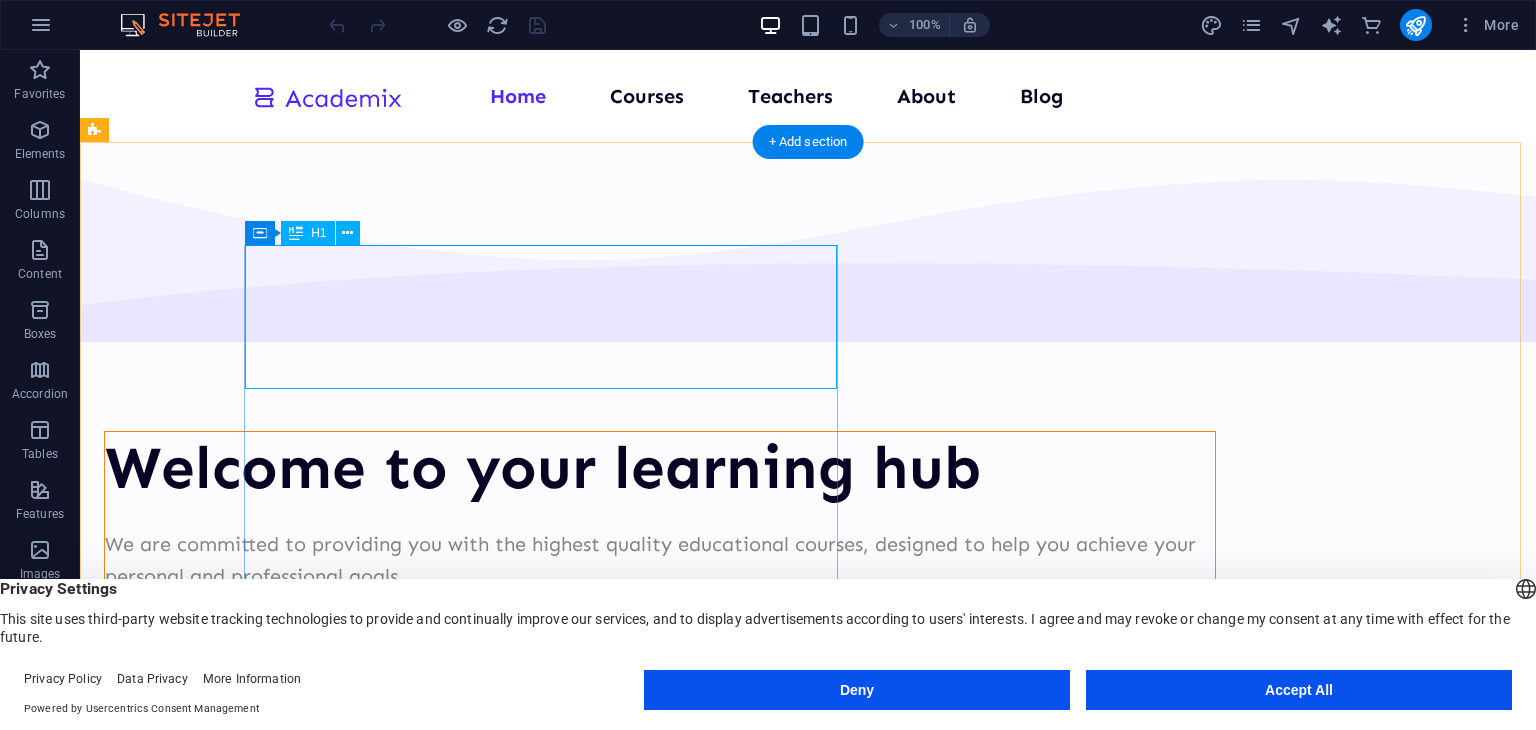 click on "Welcome to your learning hub" at bounding box center [660, 468] 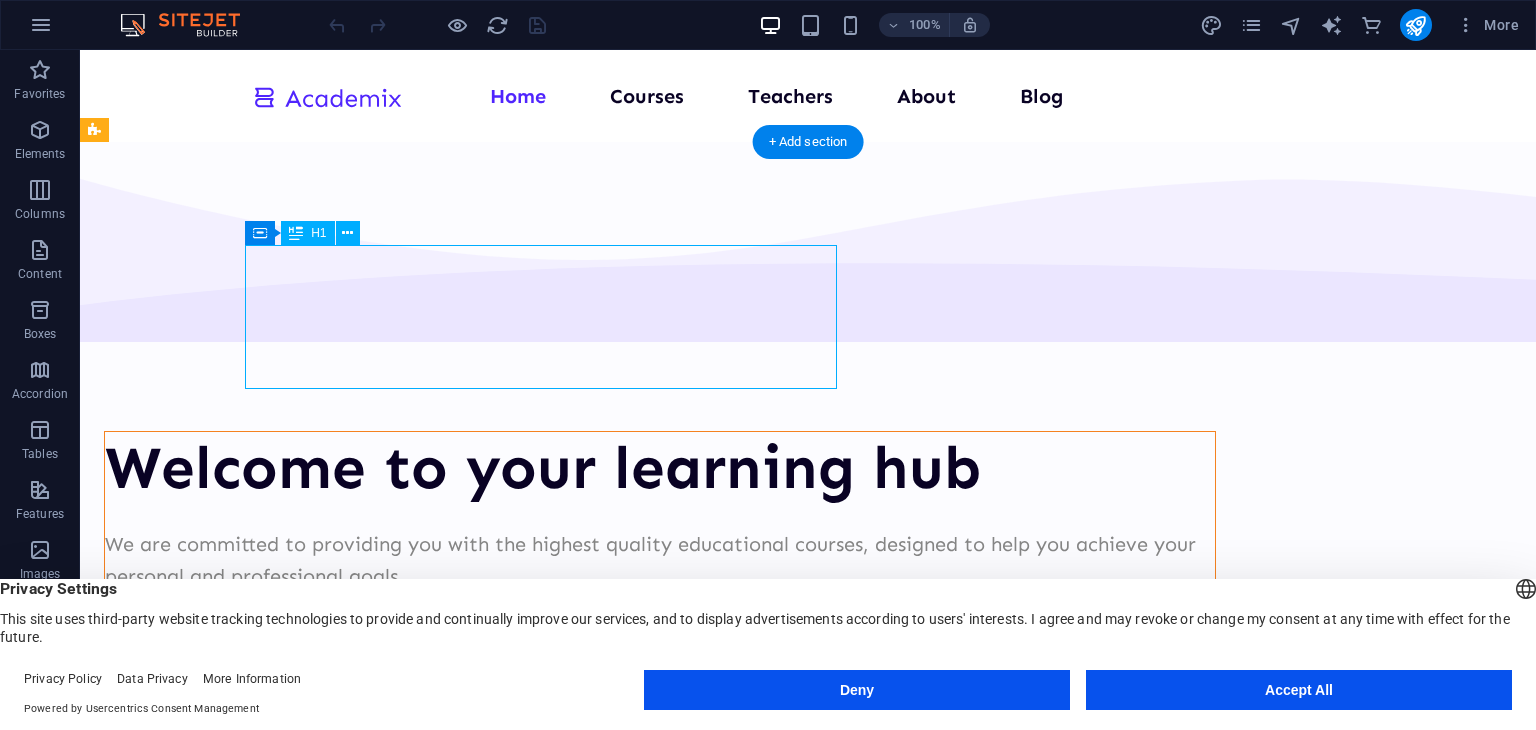 click on "Welcome to your learning hub" at bounding box center (660, 468) 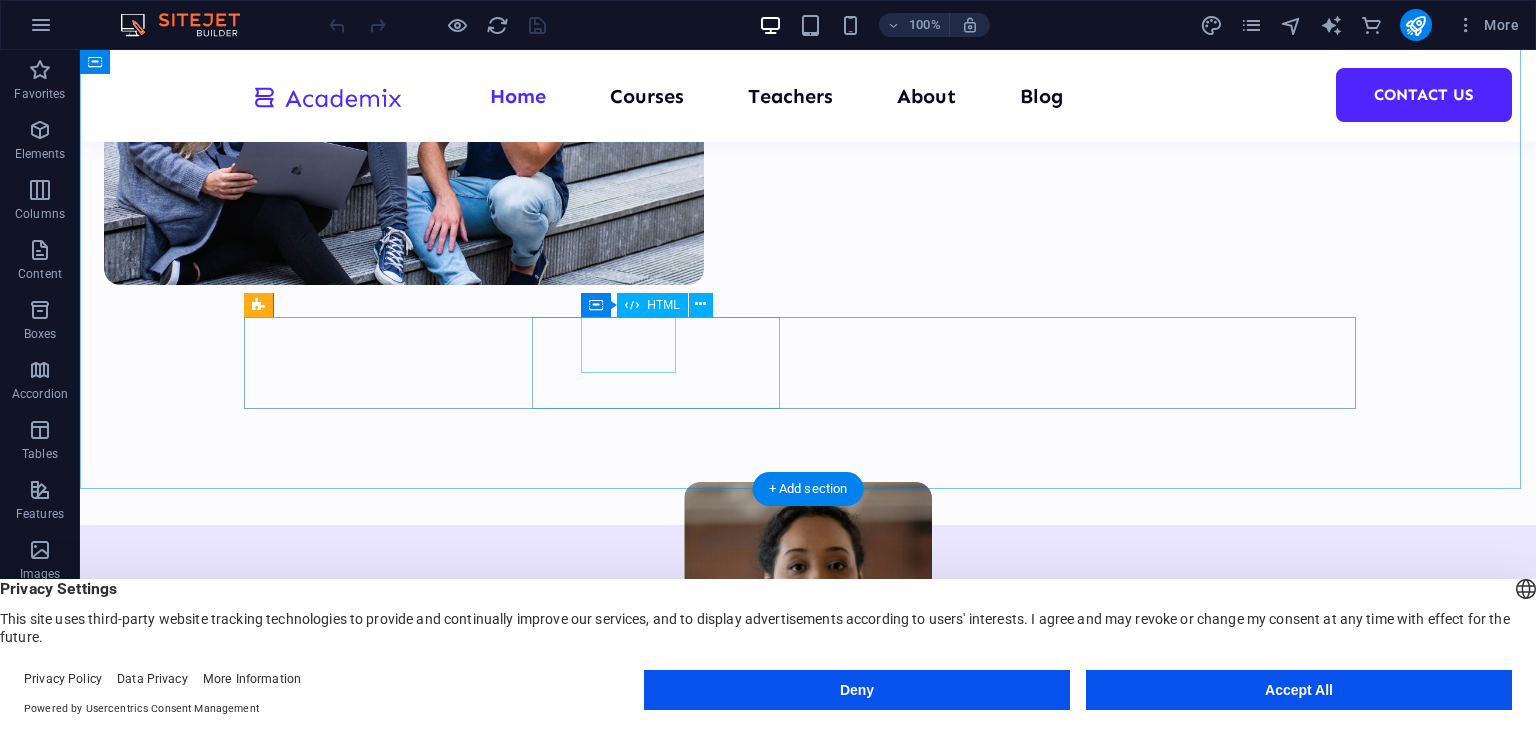 scroll, scrollTop: 900, scrollLeft: 0, axis: vertical 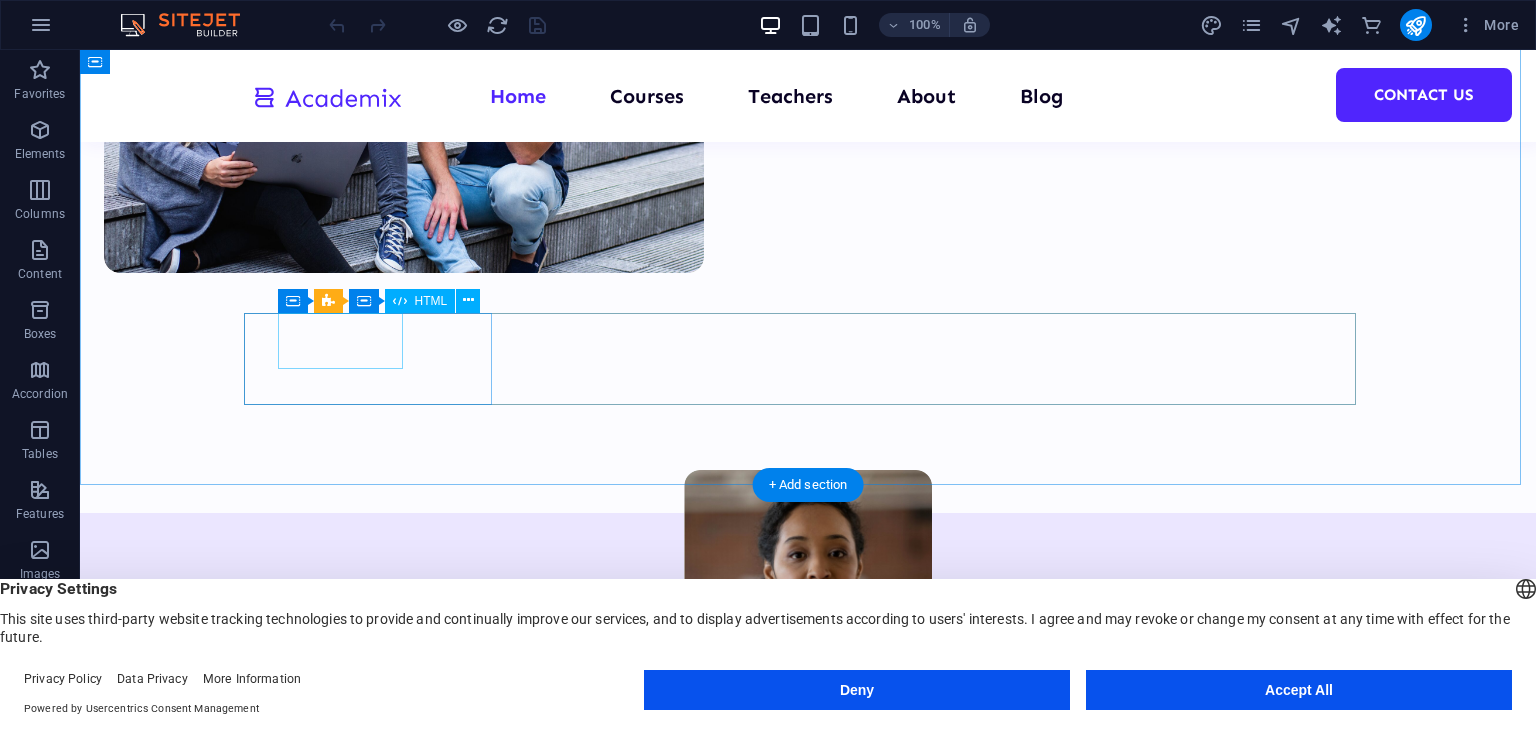 click on "1000" at bounding box center [376, 1536] 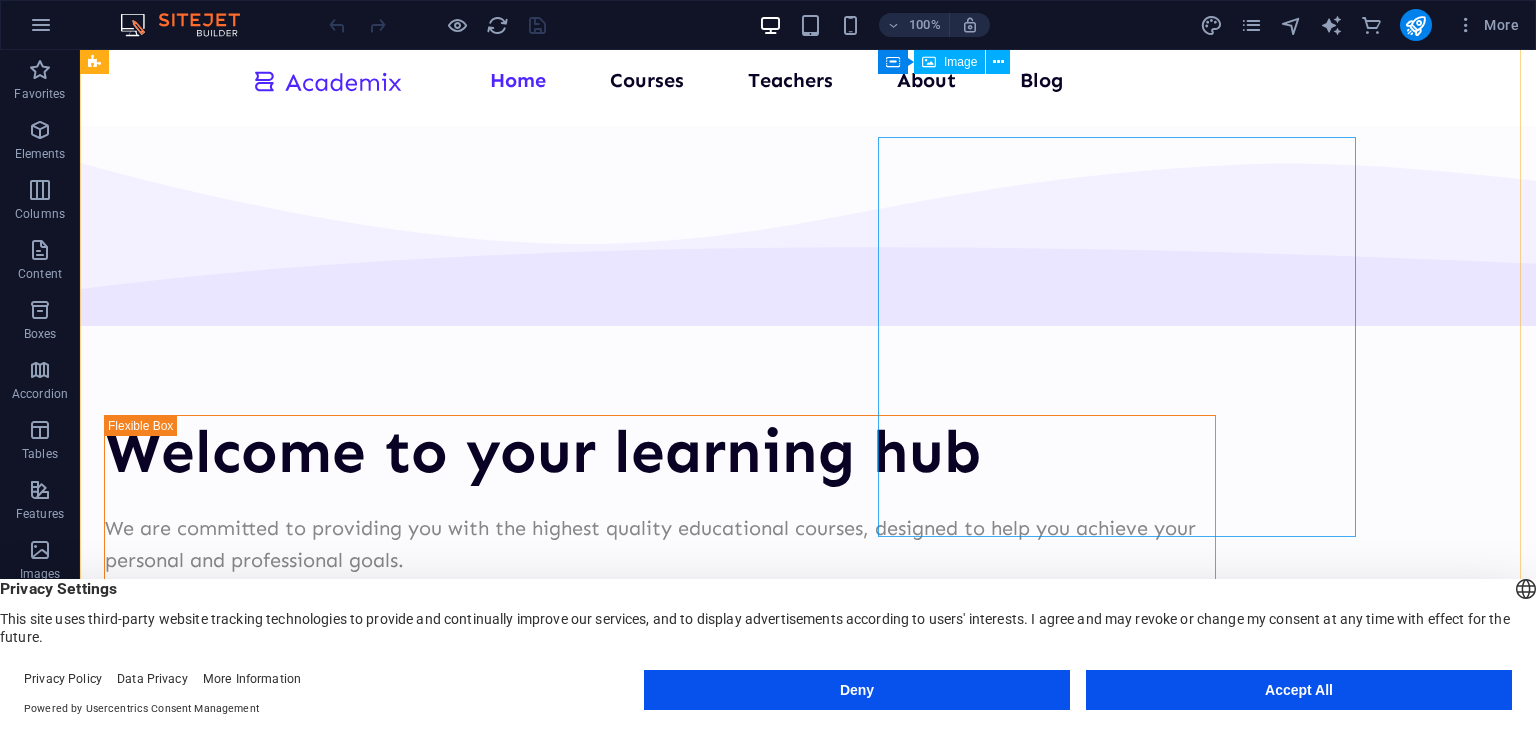 scroll, scrollTop: 0, scrollLeft: 0, axis: both 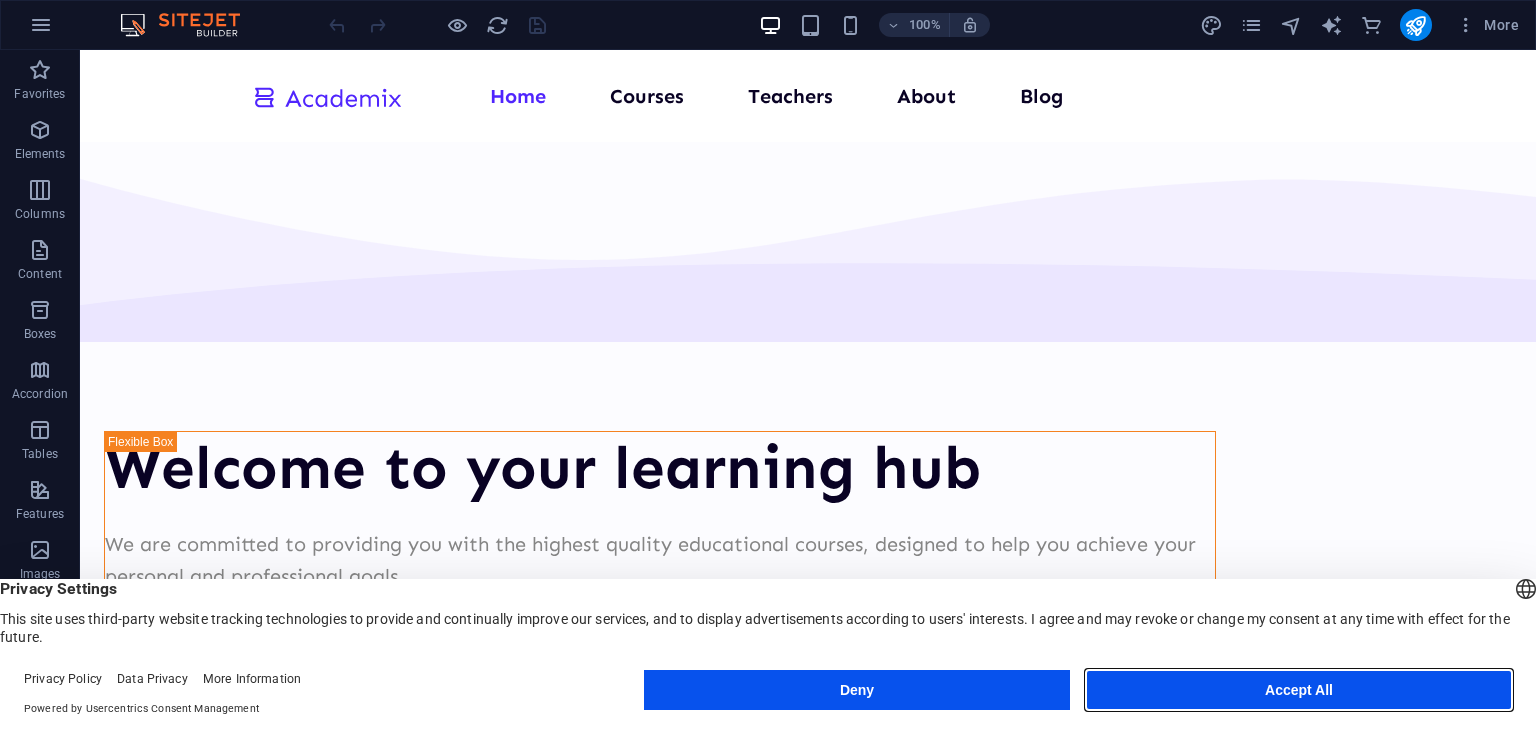 drag, startPoint x: 1186, startPoint y: 697, endPoint x: 1184, endPoint y: 685, distance: 12.165525 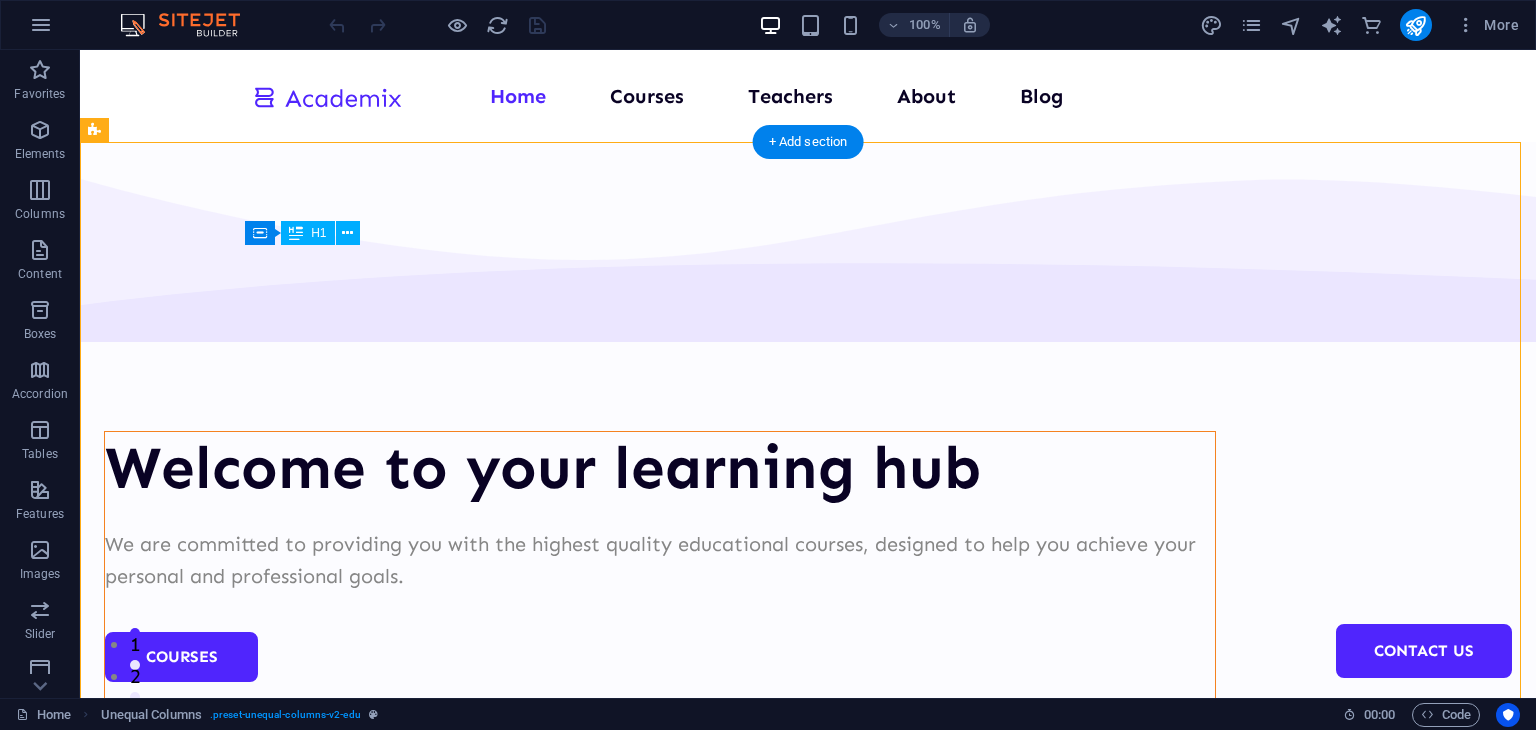 drag, startPoint x: 624, startPoint y: 337, endPoint x: 608, endPoint y: 337, distance: 16 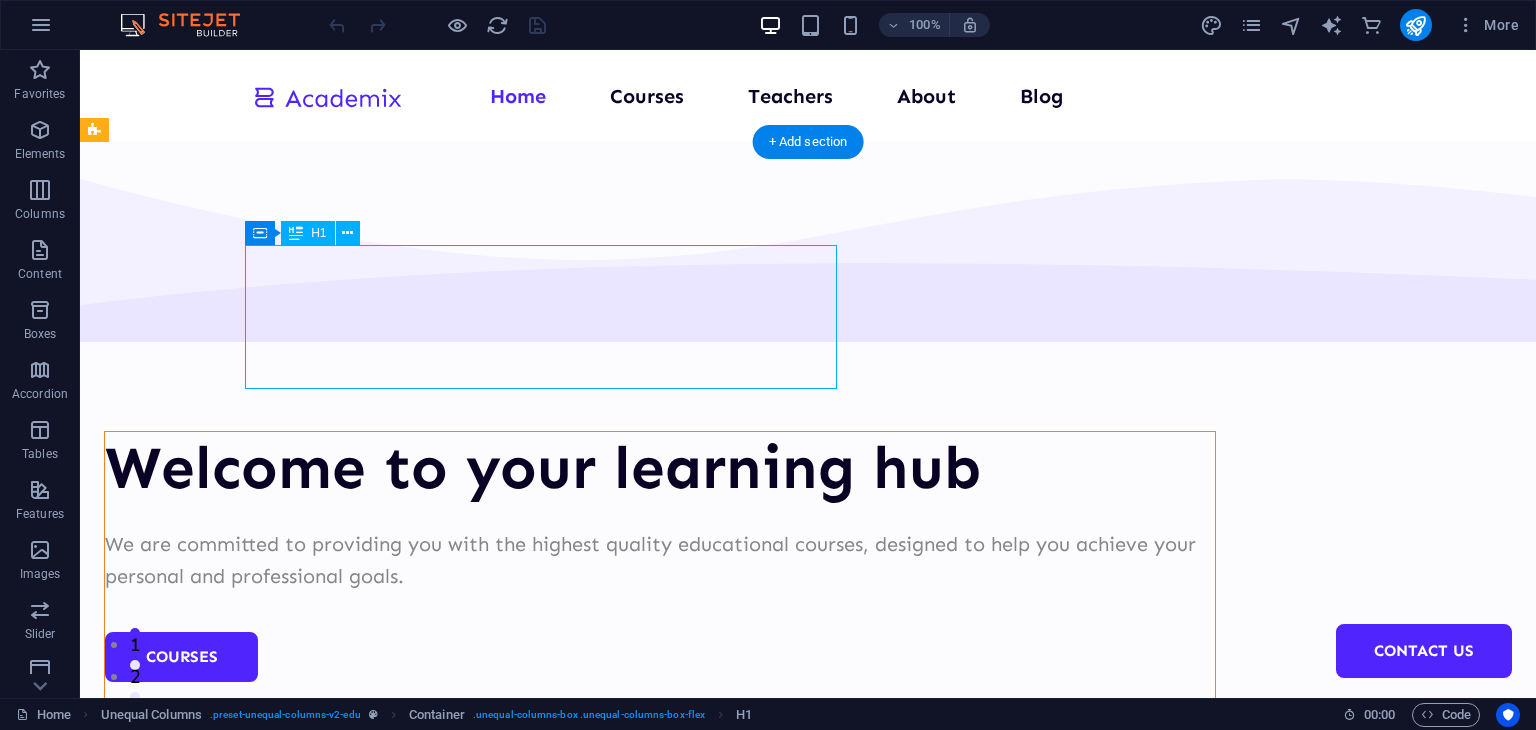click on "Welcome to your learning hub" at bounding box center (660, 468) 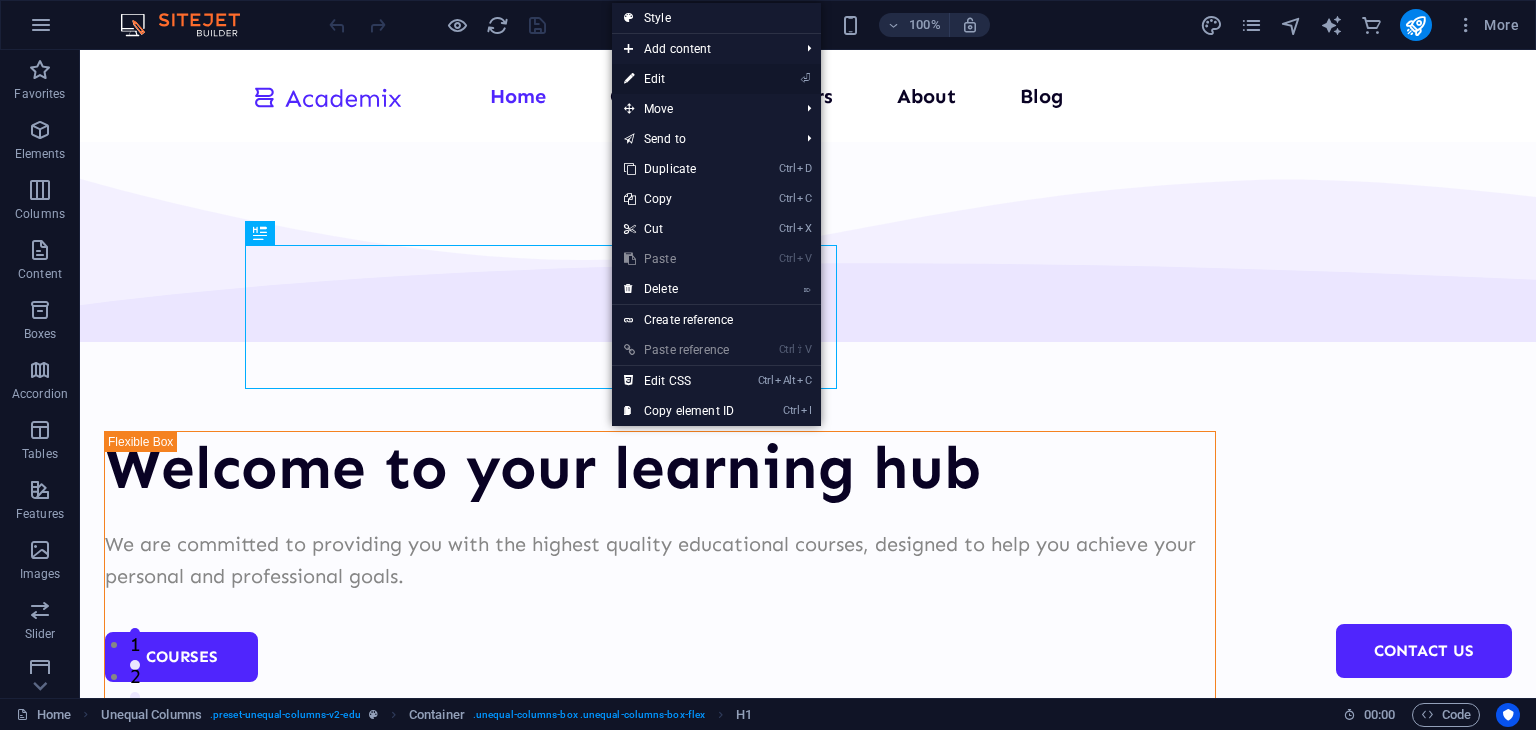 click on "⏎  Edit" at bounding box center [679, 79] 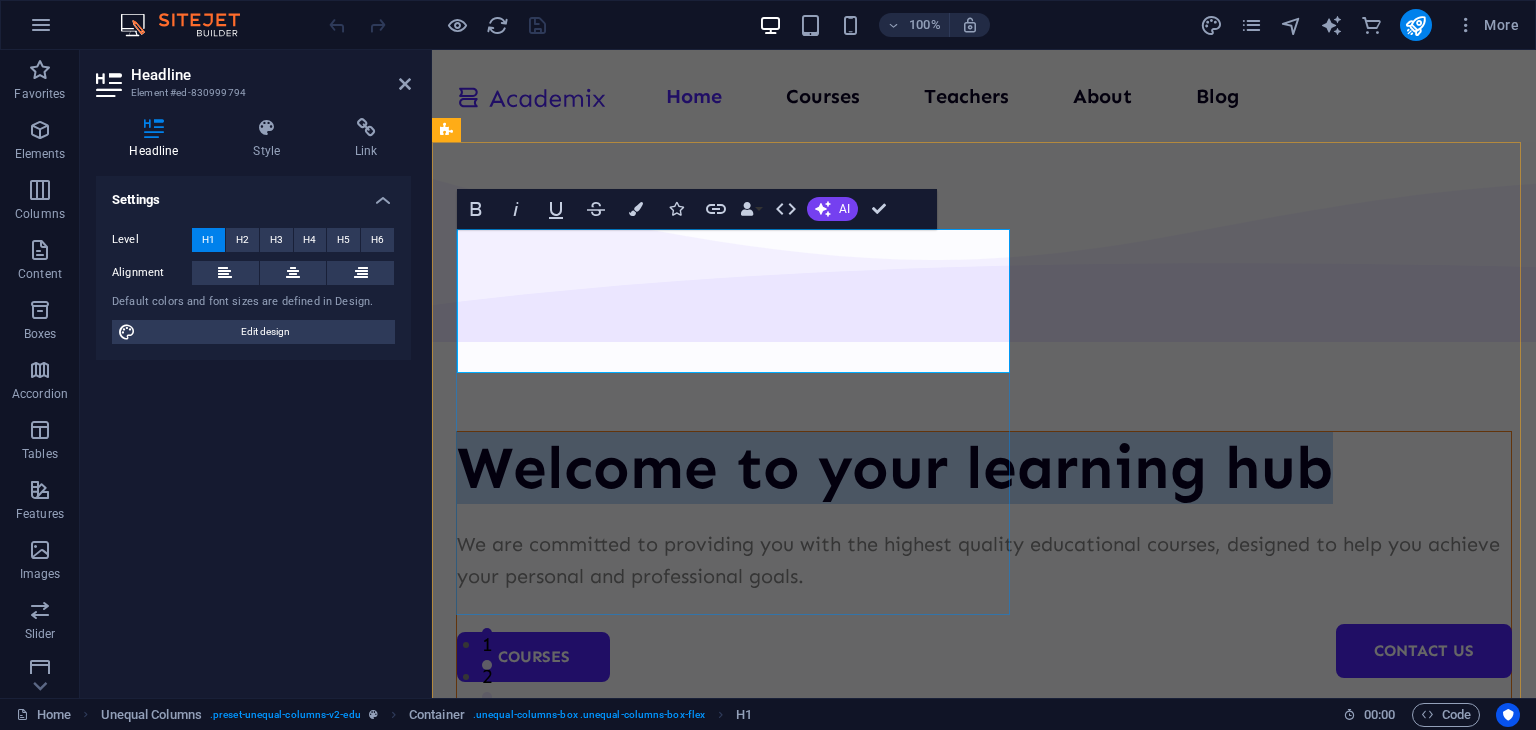 click on "Welcome to your learning hub" at bounding box center [984, 468] 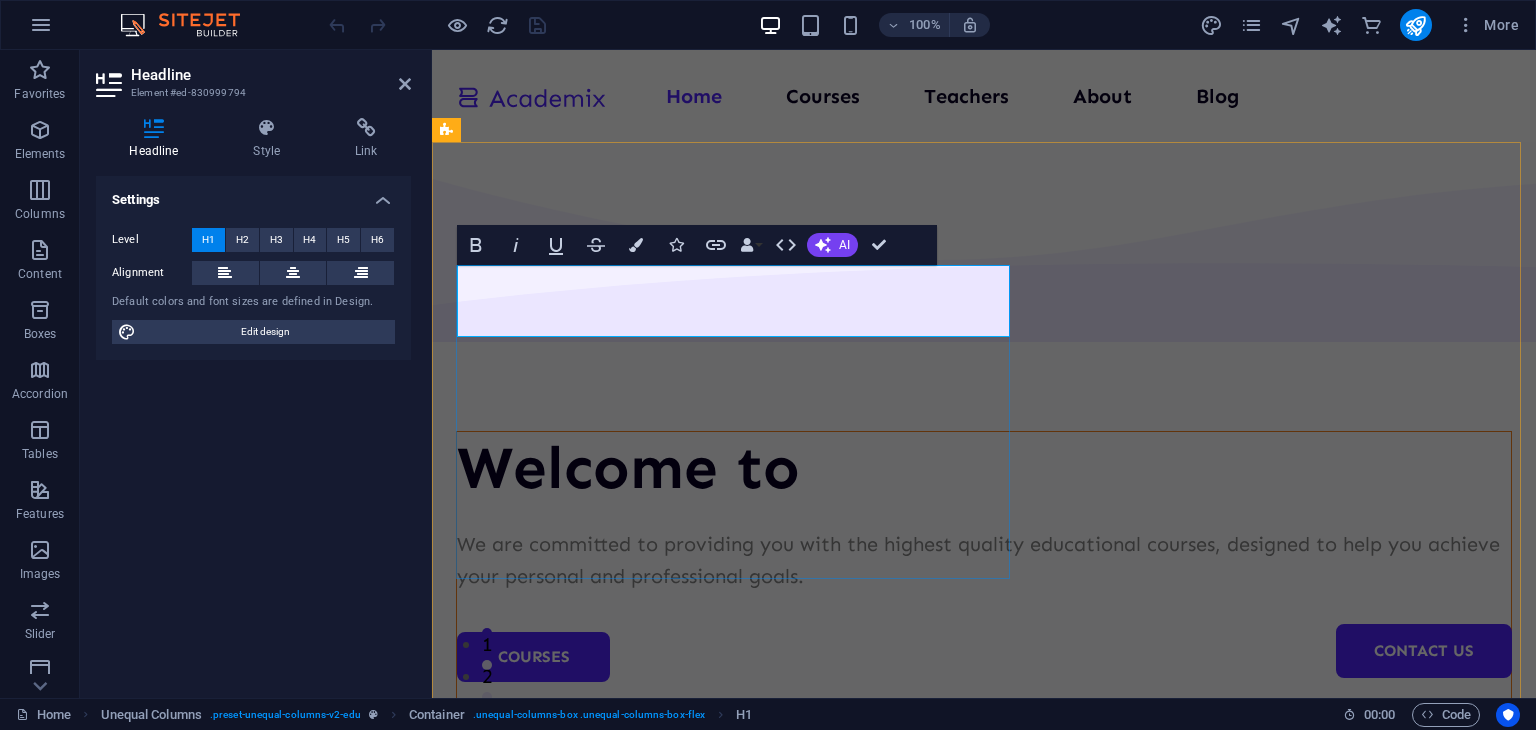 type 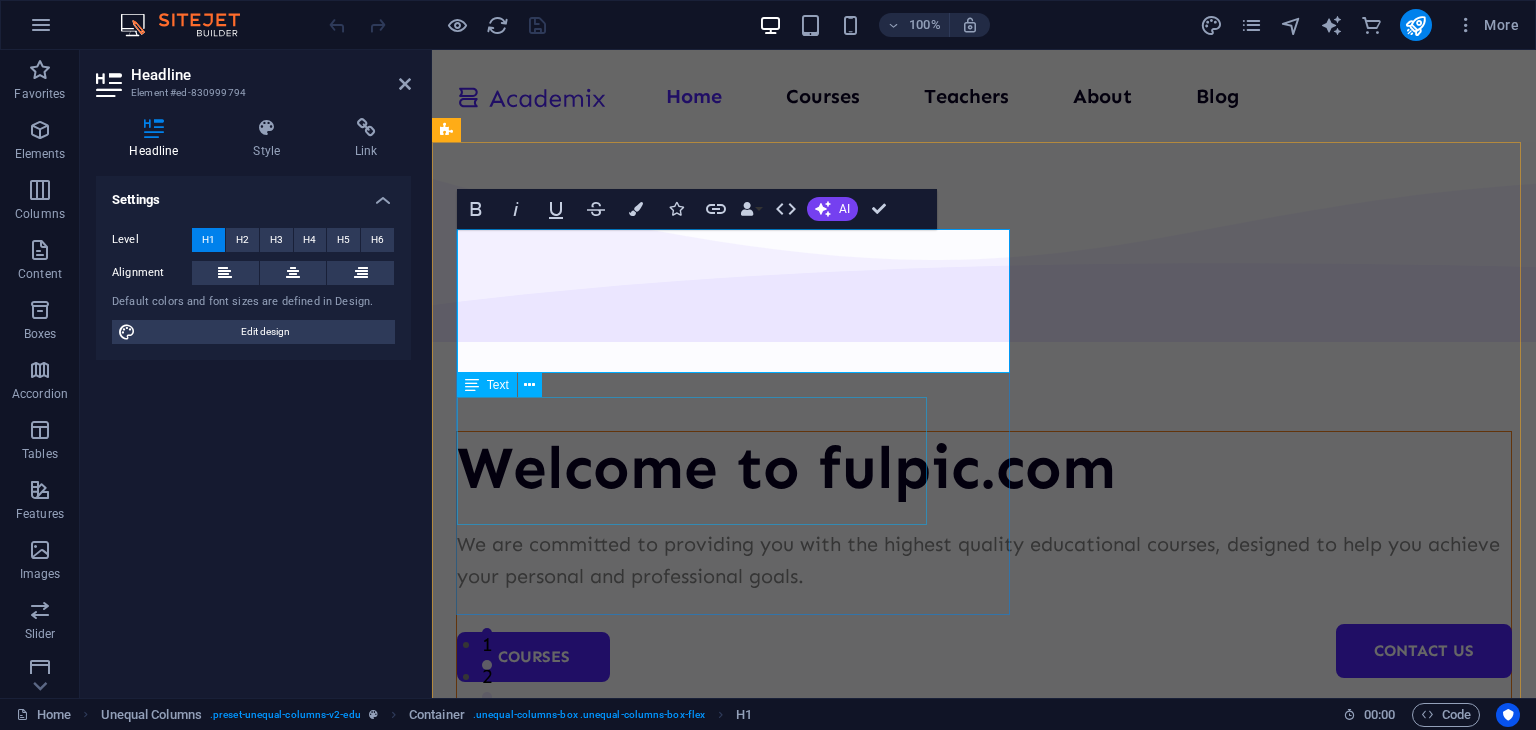 click on "We are committed to providing you with the highest quality educational courses, designed to help you achieve your personal and professional goals." at bounding box center [984, 560] 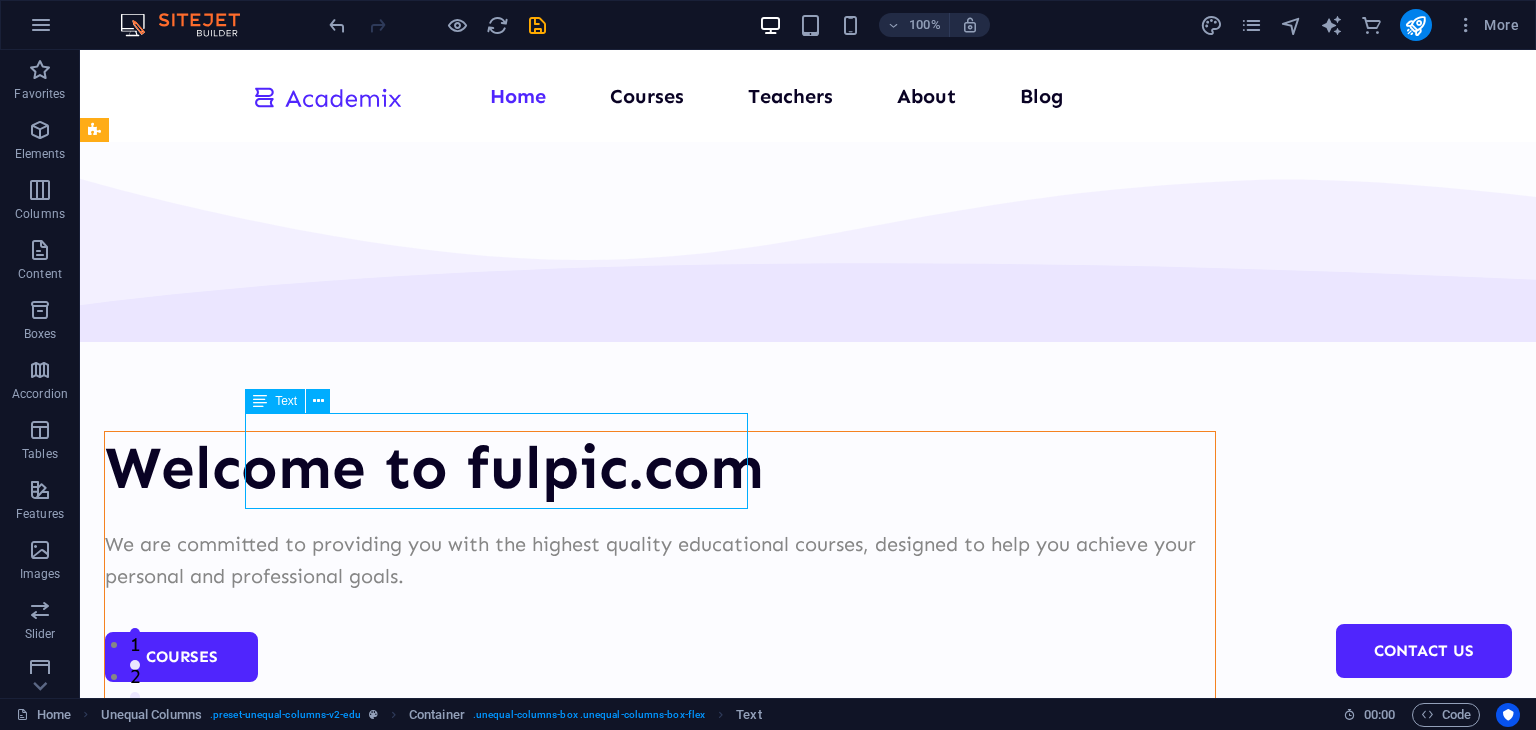 click on "We are committed to providing you with the highest quality educational courses, designed to help you achieve your personal and professional goals." at bounding box center [660, 560] 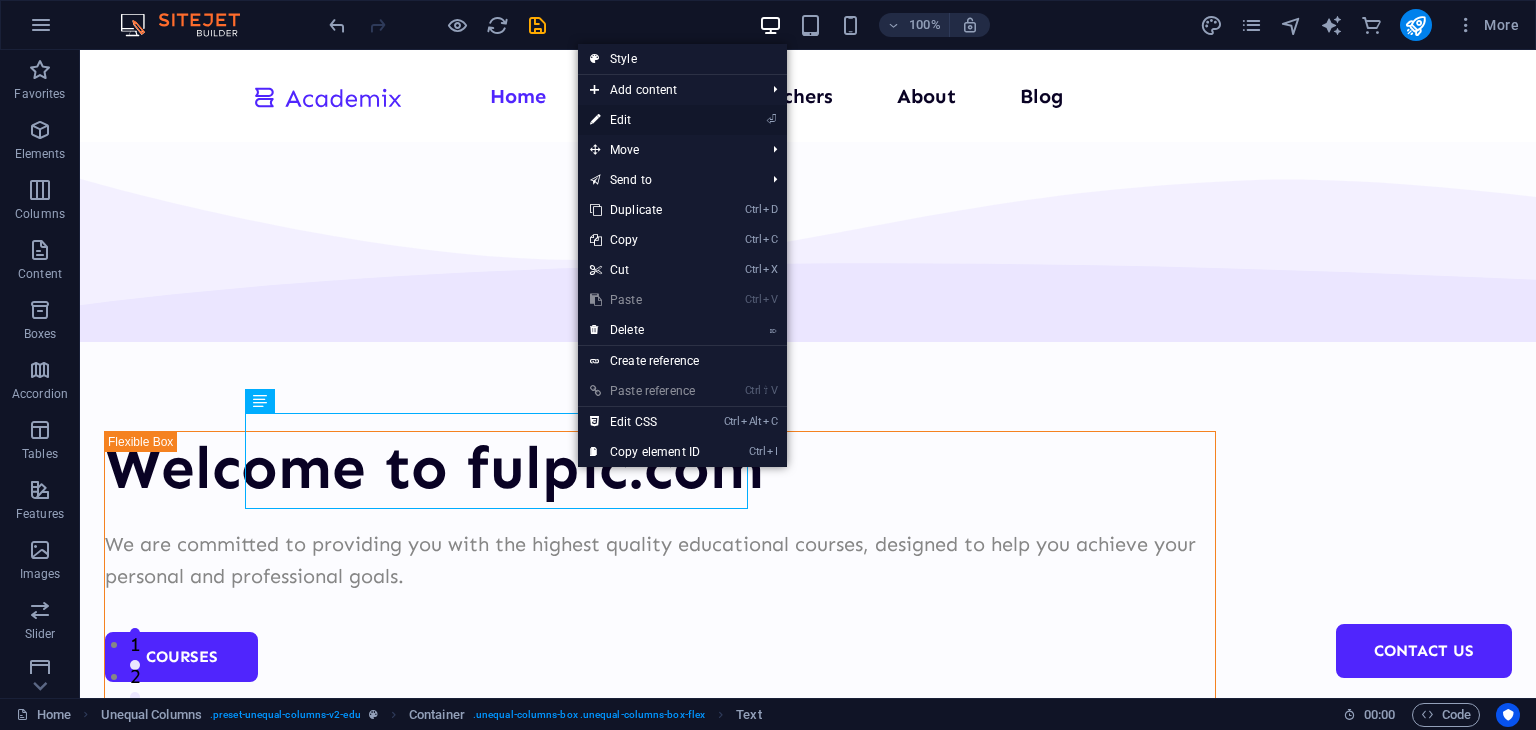 click on "⏎  Edit" at bounding box center (645, 120) 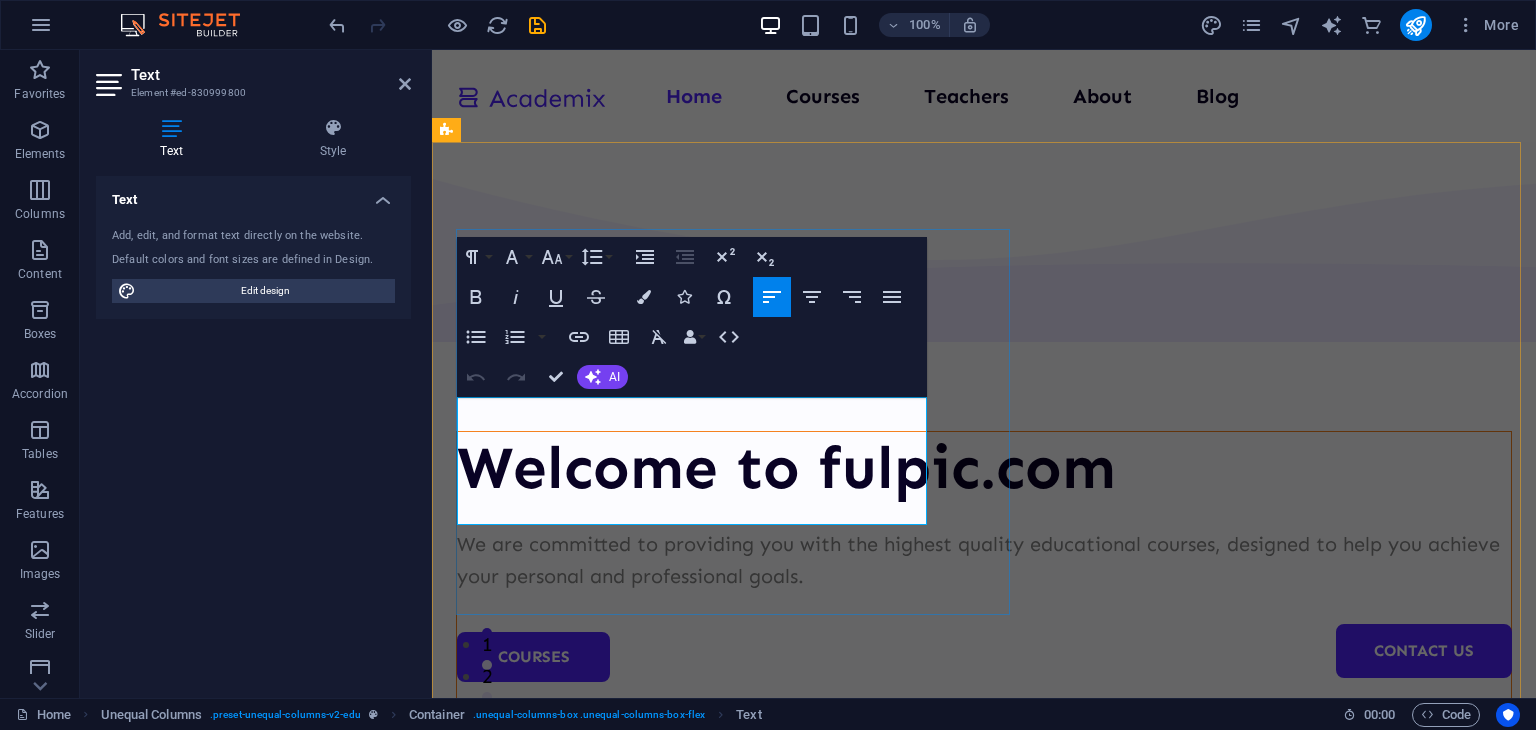 click on "We are committed to providing you with the highest quality educational courses, designed to help you achieve your personal and professional goals." at bounding box center (984, 560) 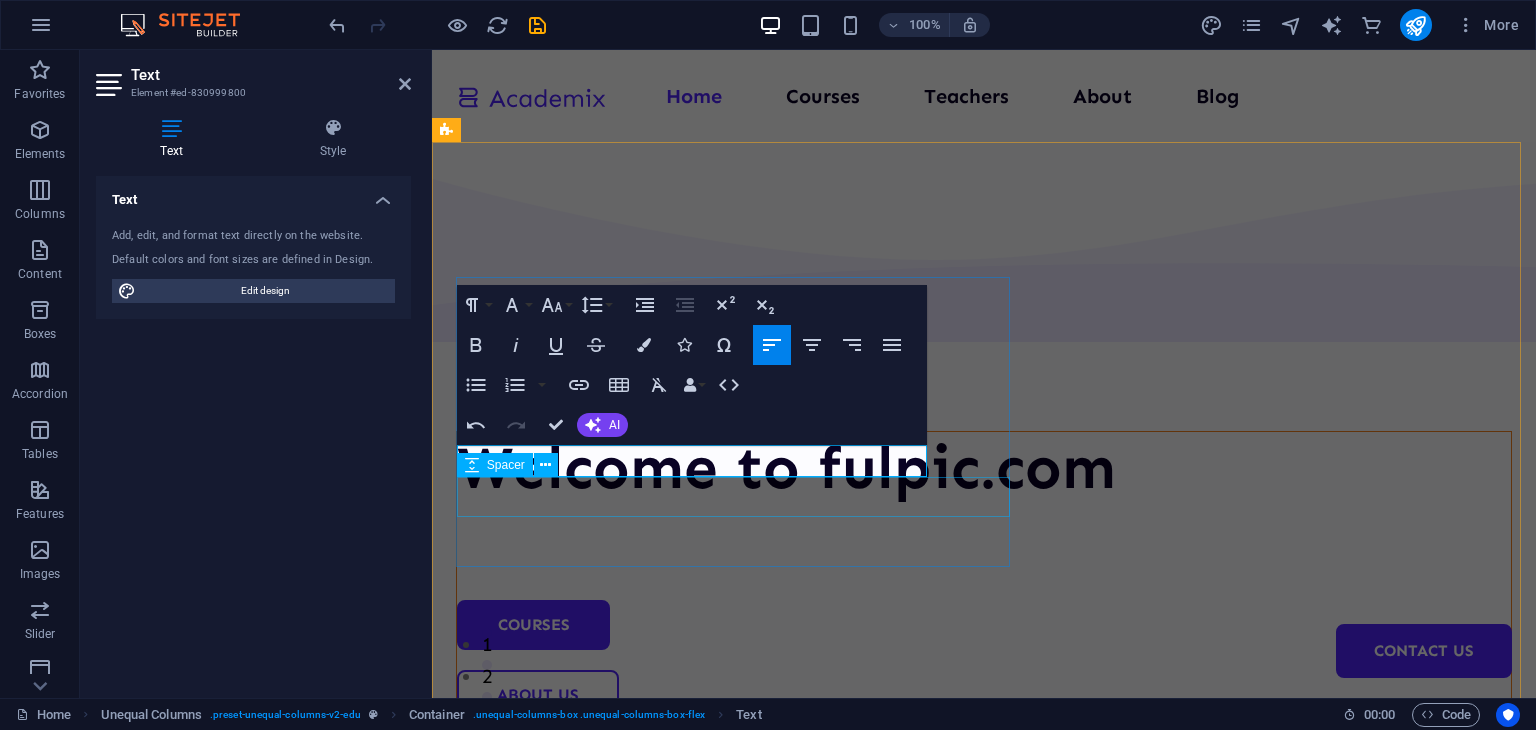 type 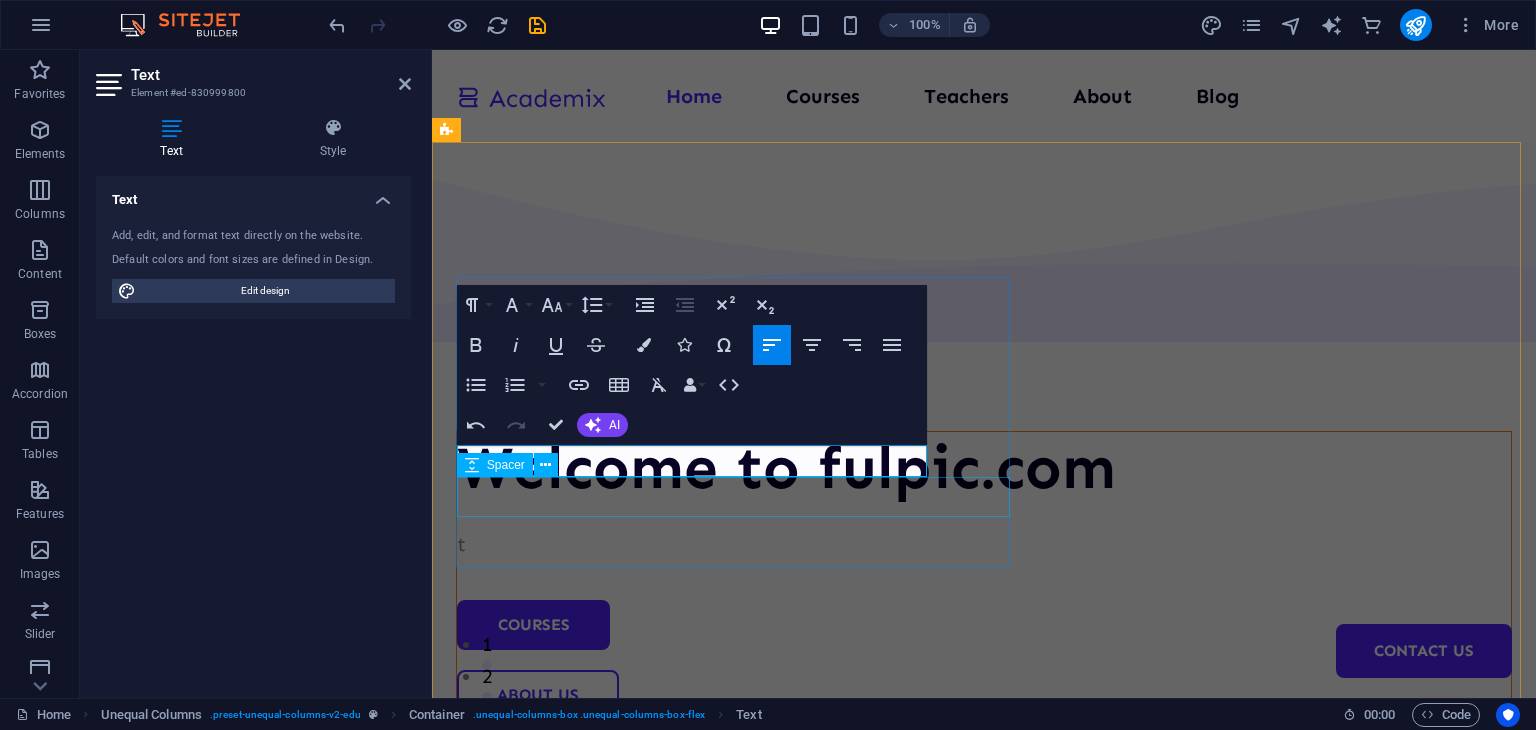 click at bounding box center [984, 580] 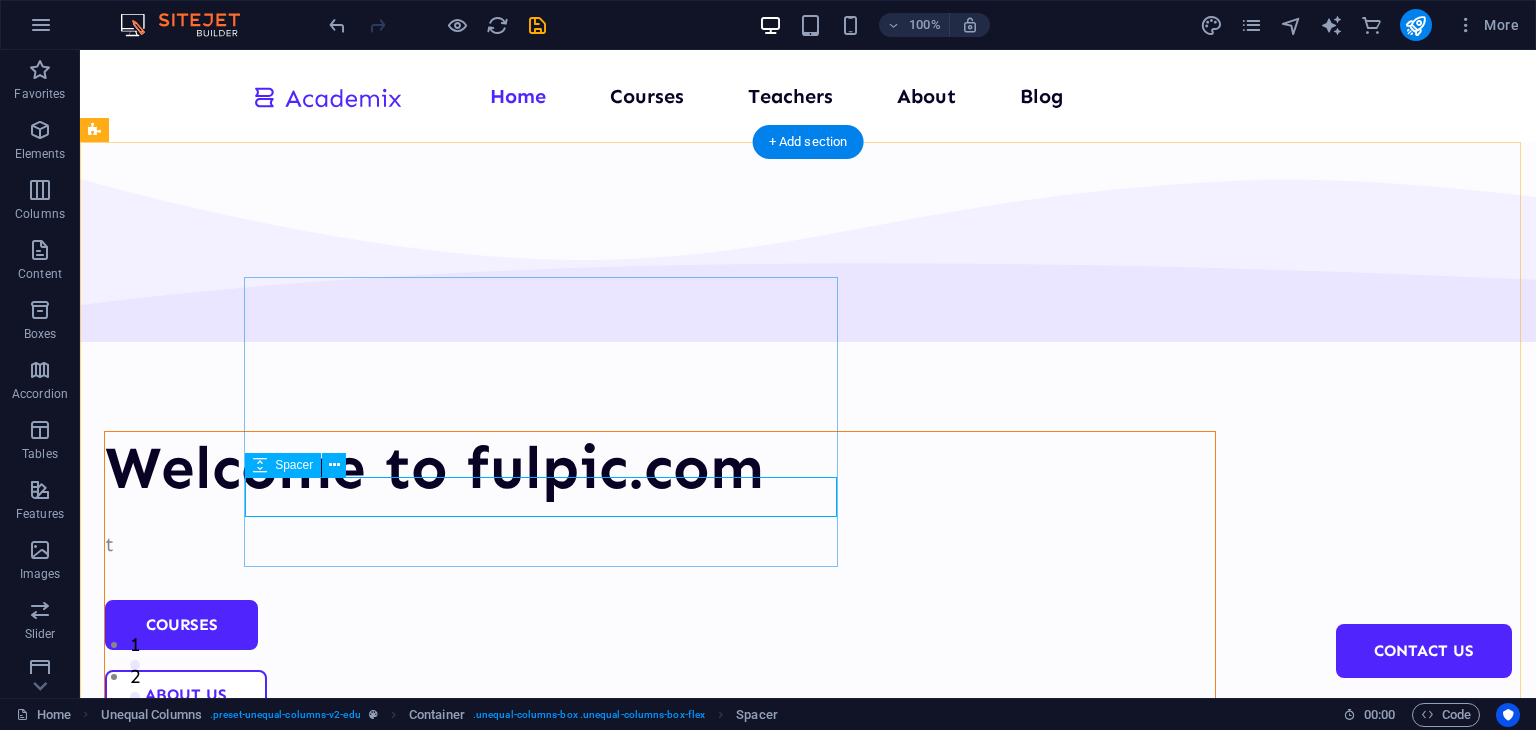 click at bounding box center [660, 580] 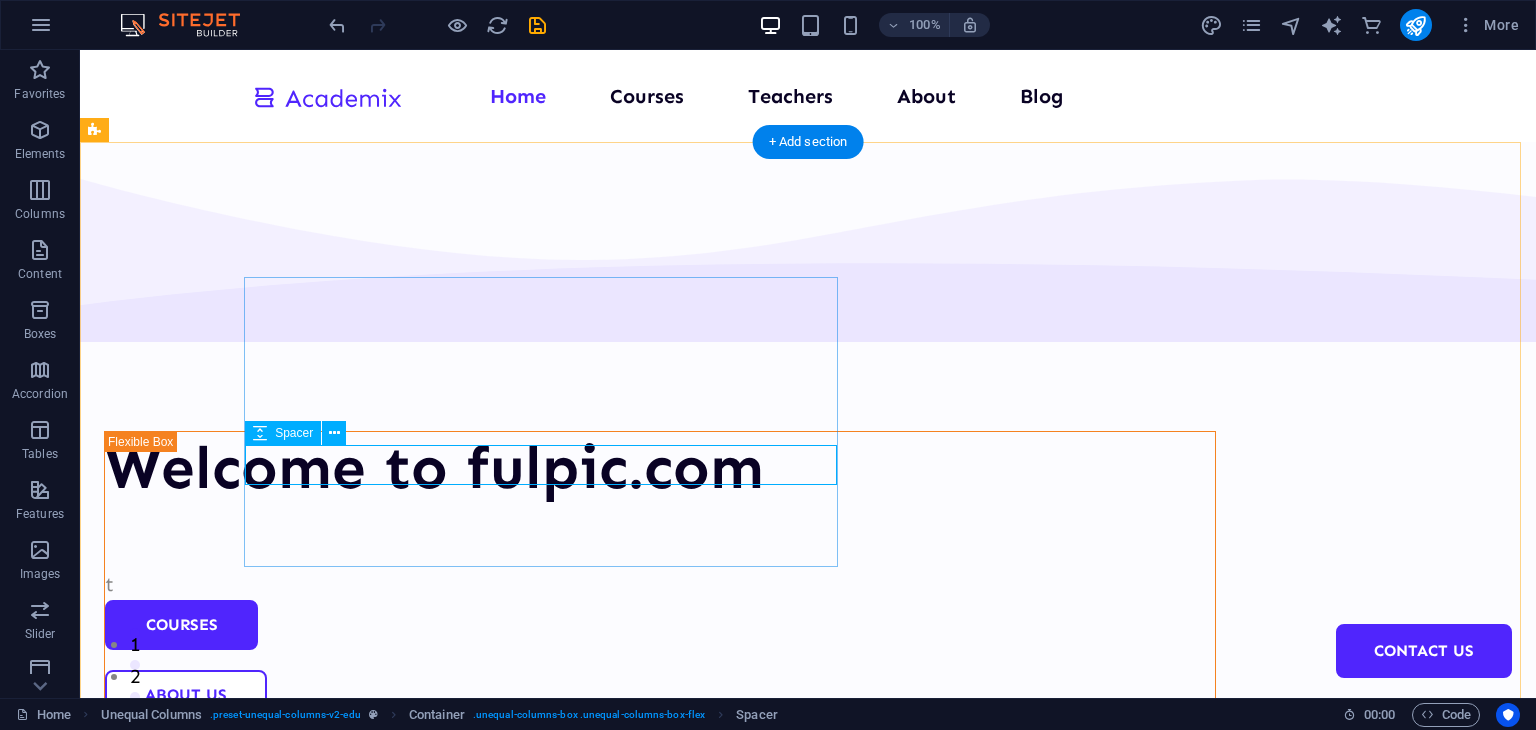 click at bounding box center (660, 548) 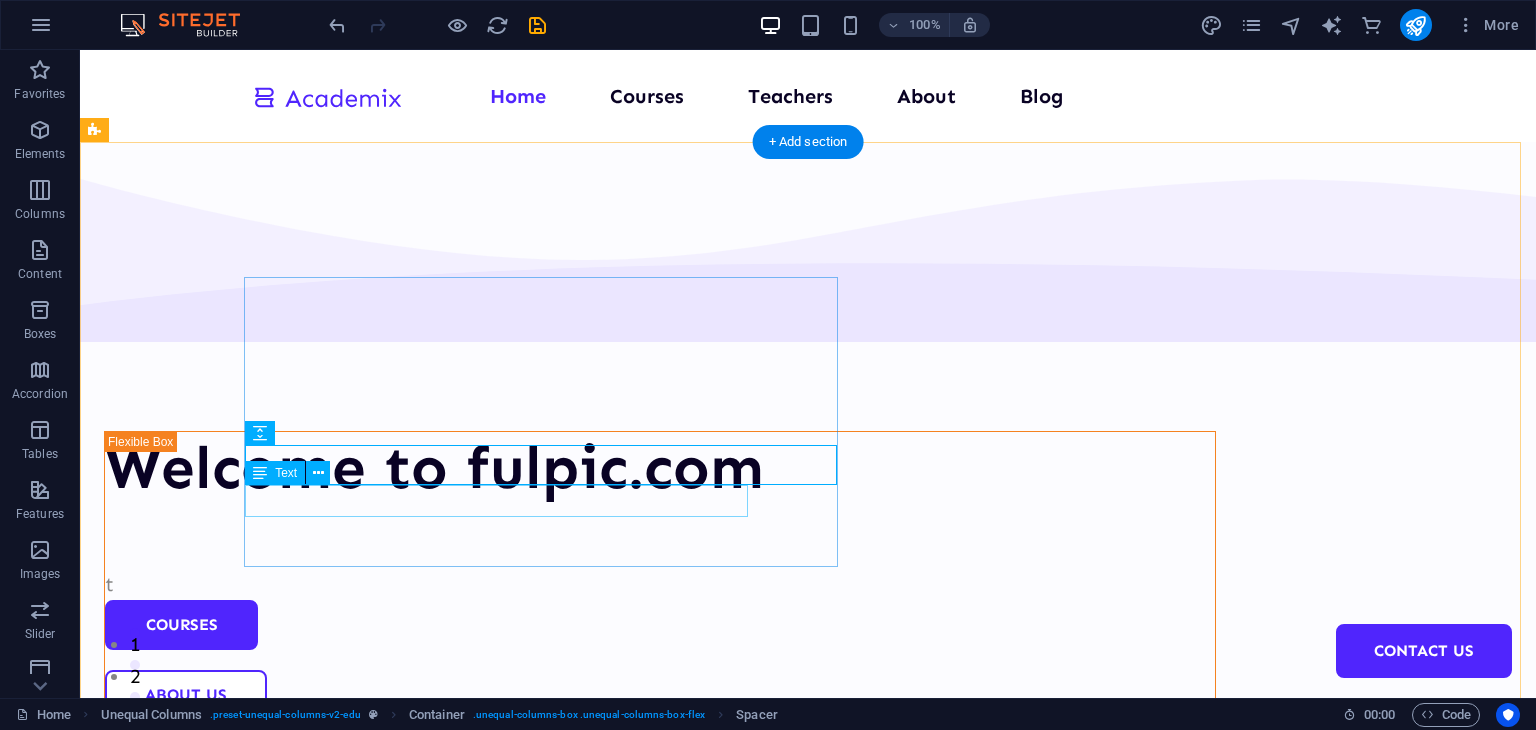 click on "t" at bounding box center (660, 584) 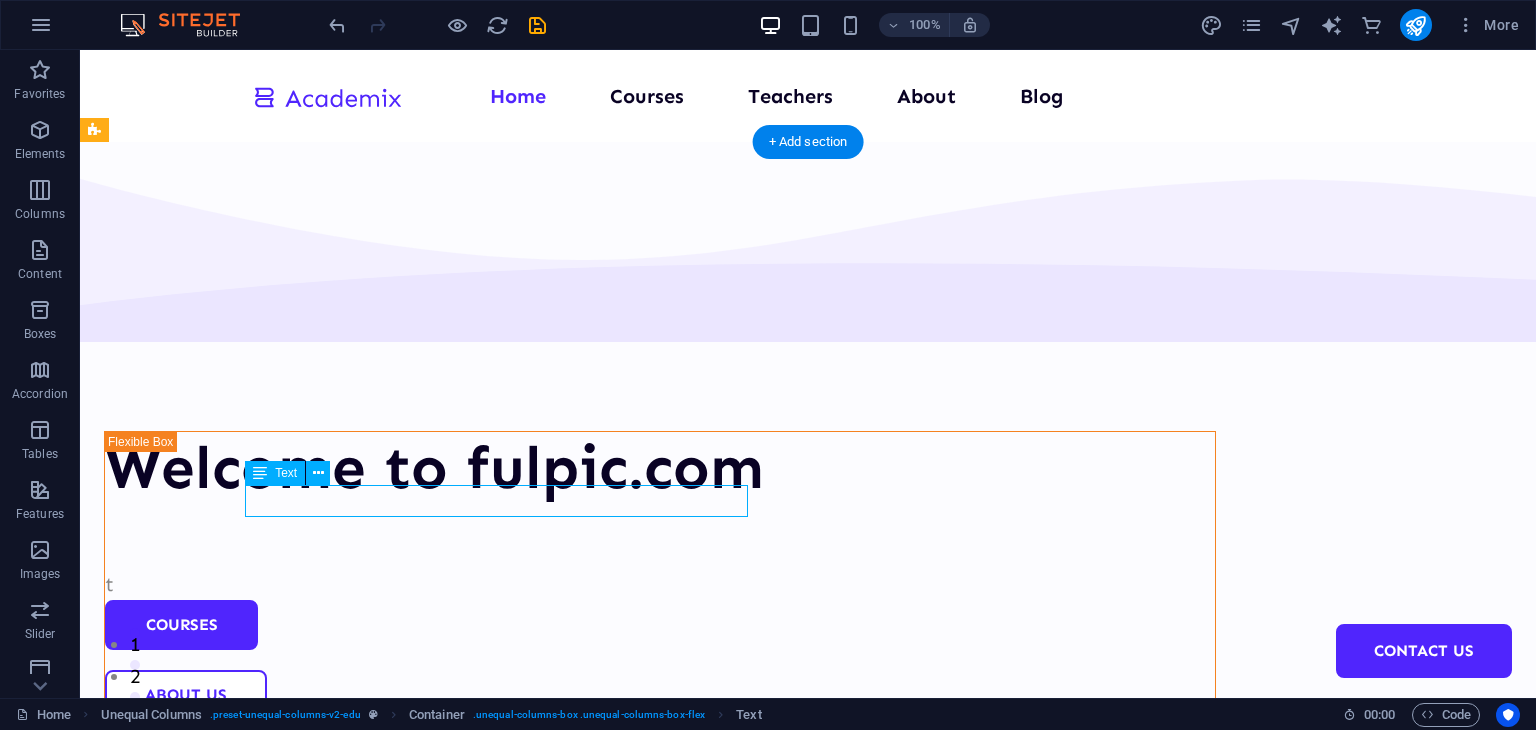 click on "t" at bounding box center (660, 584) 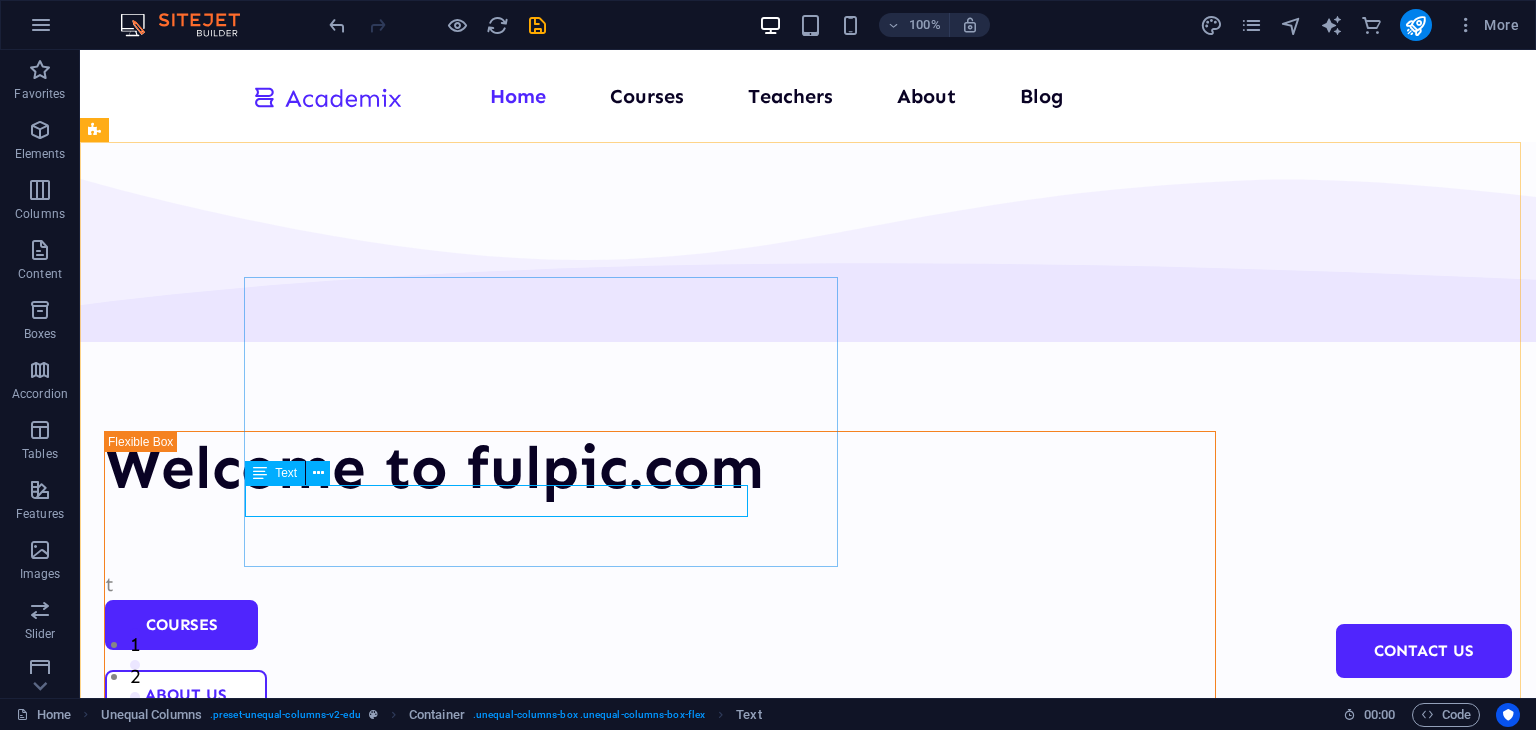 click on "Text" at bounding box center [294, 473] 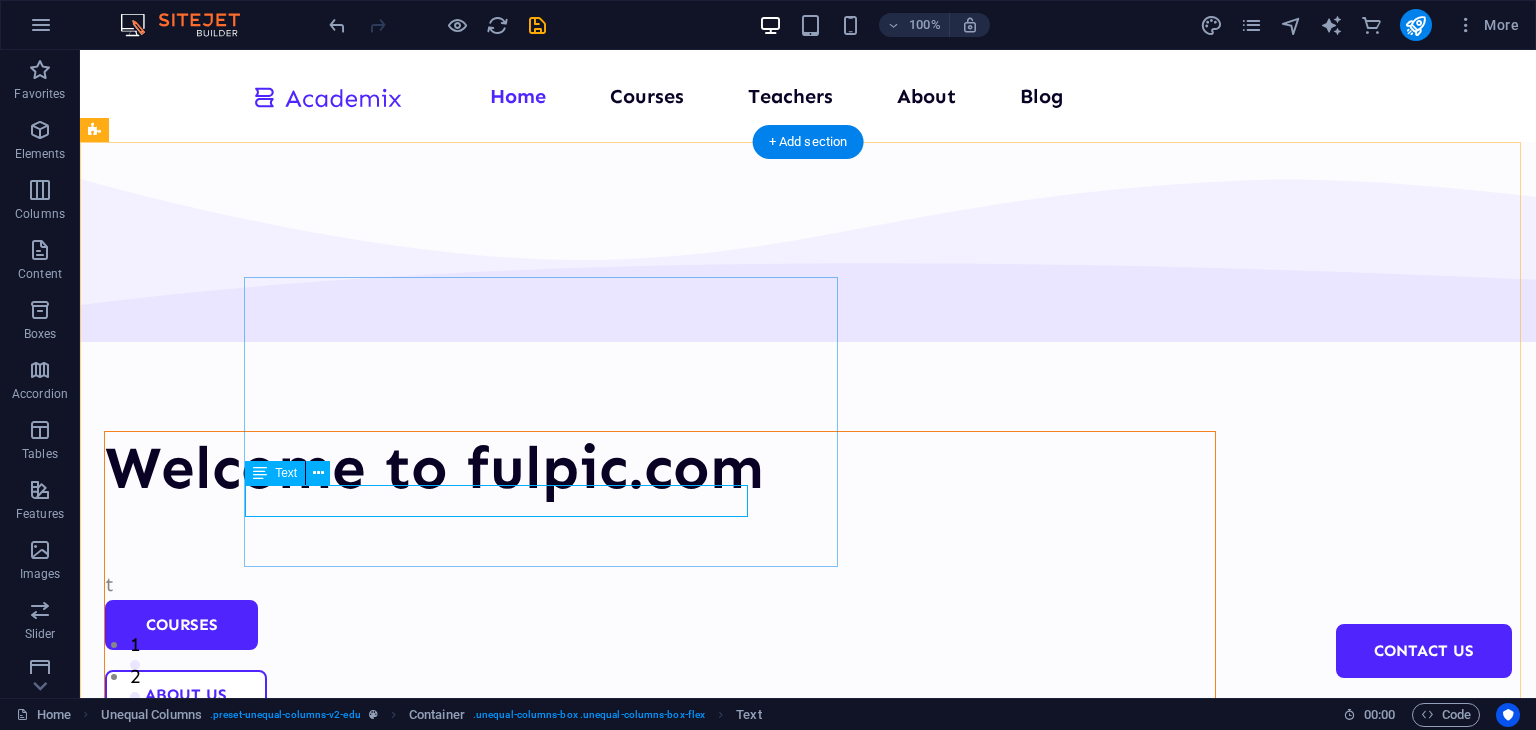 click on "t" at bounding box center [660, 584] 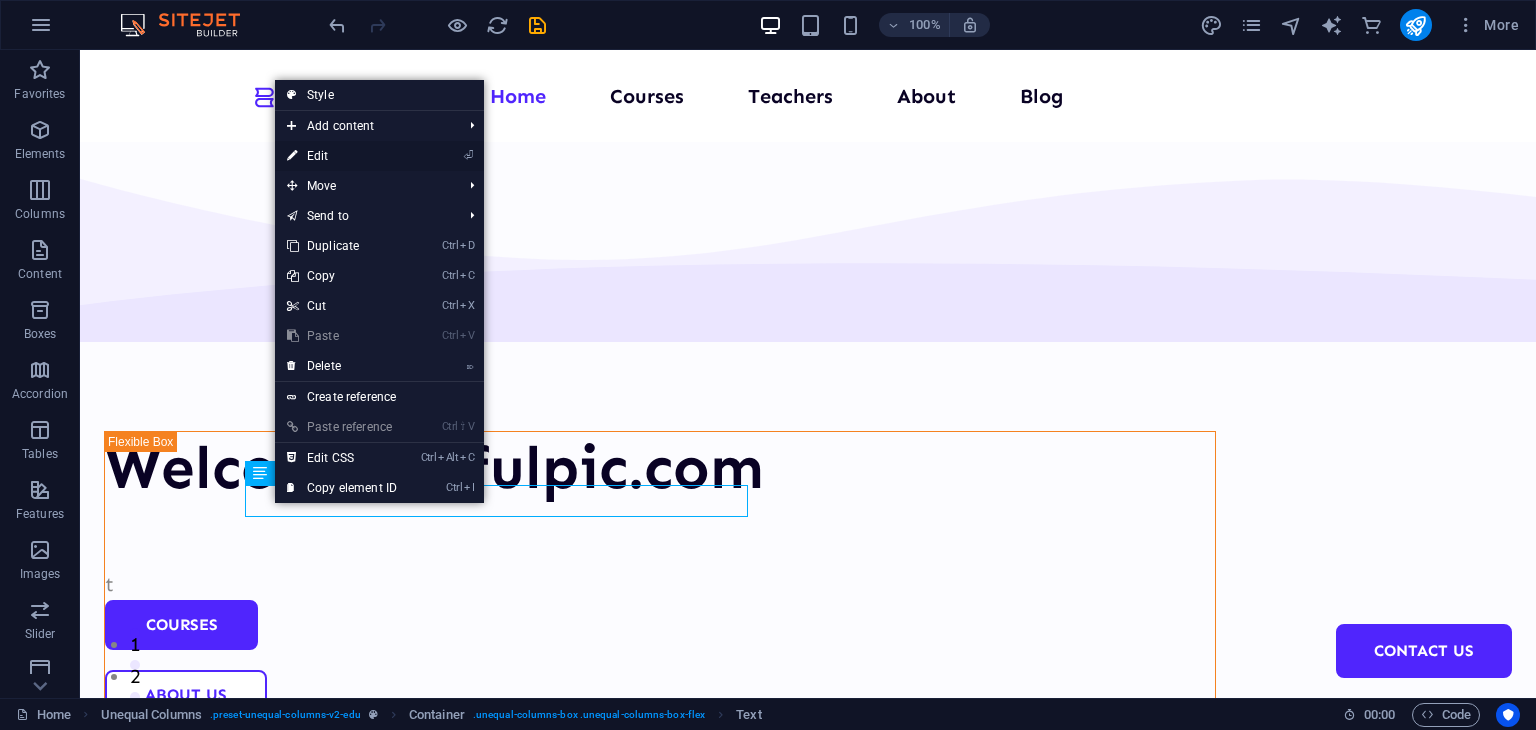 click on "⏎  Edit" at bounding box center (342, 156) 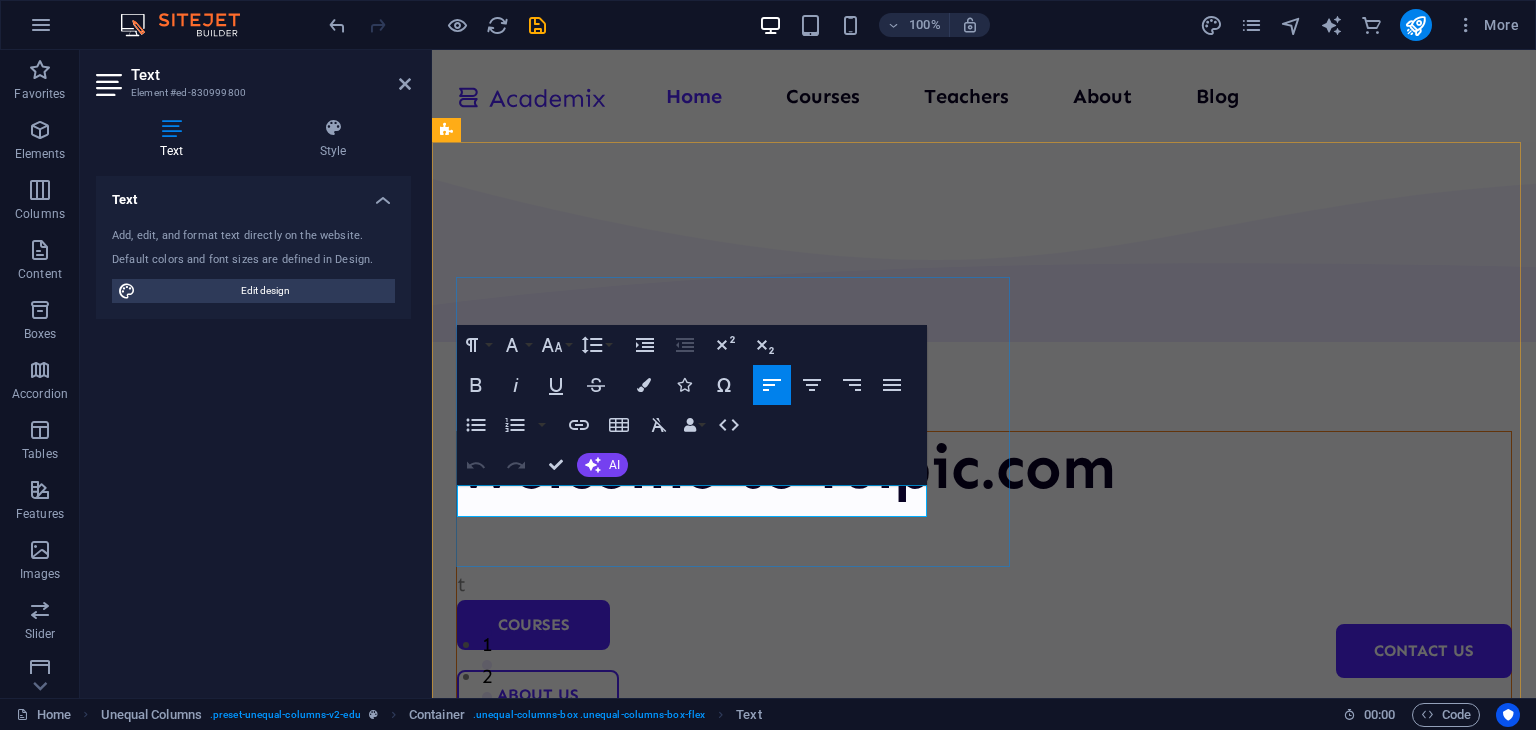 click on "t" at bounding box center (984, 584) 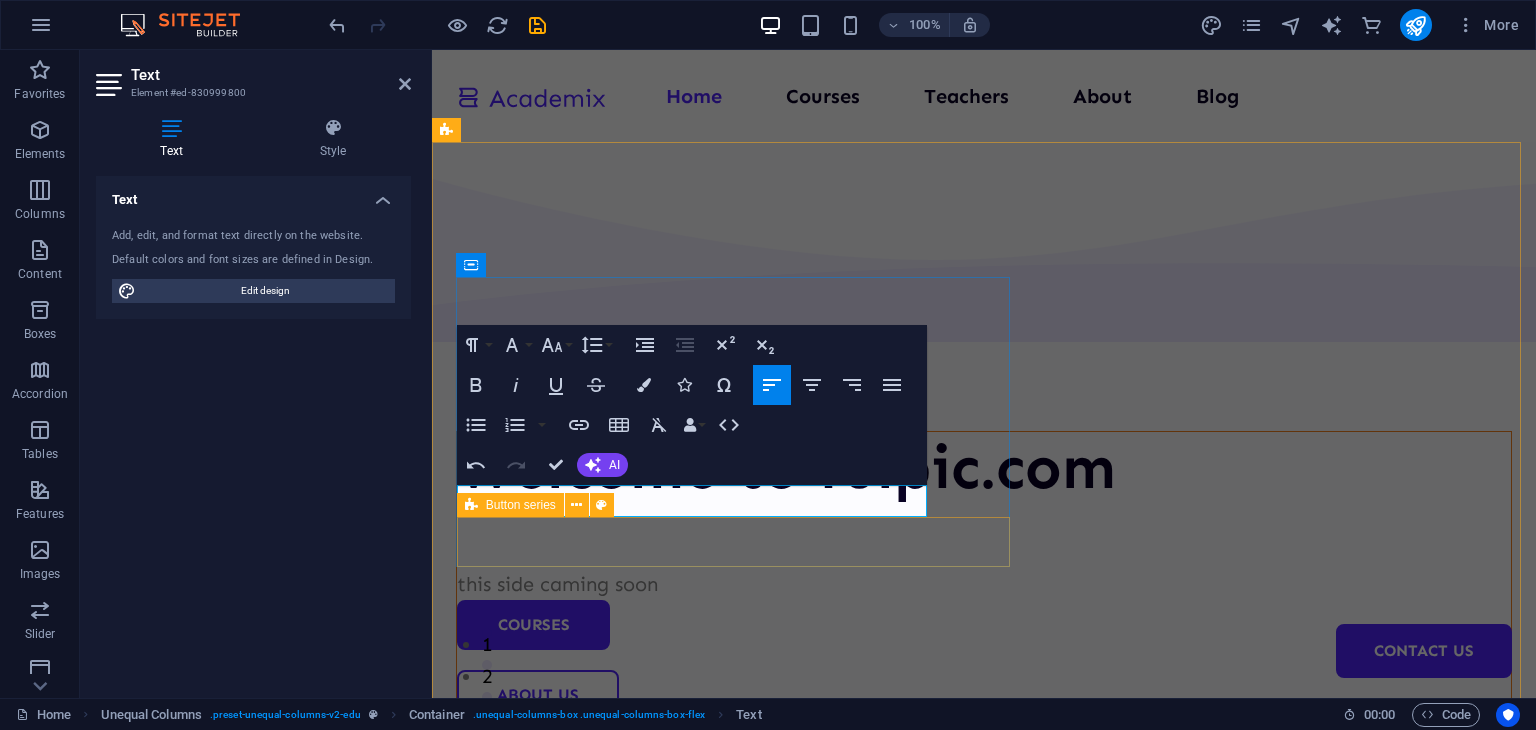 click on "Courses About Us" at bounding box center [984, 660] 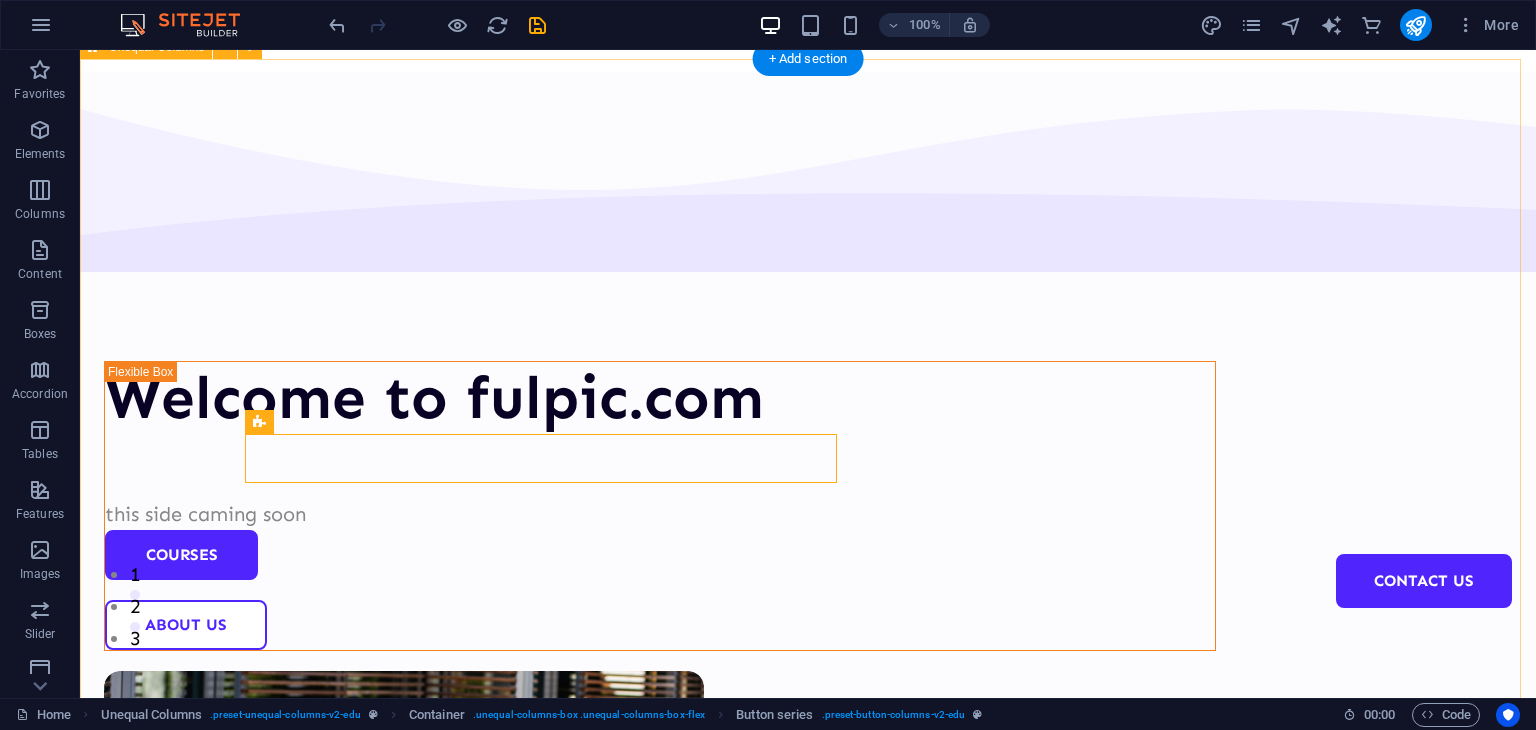 scroll, scrollTop: 100, scrollLeft: 0, axis: vertical 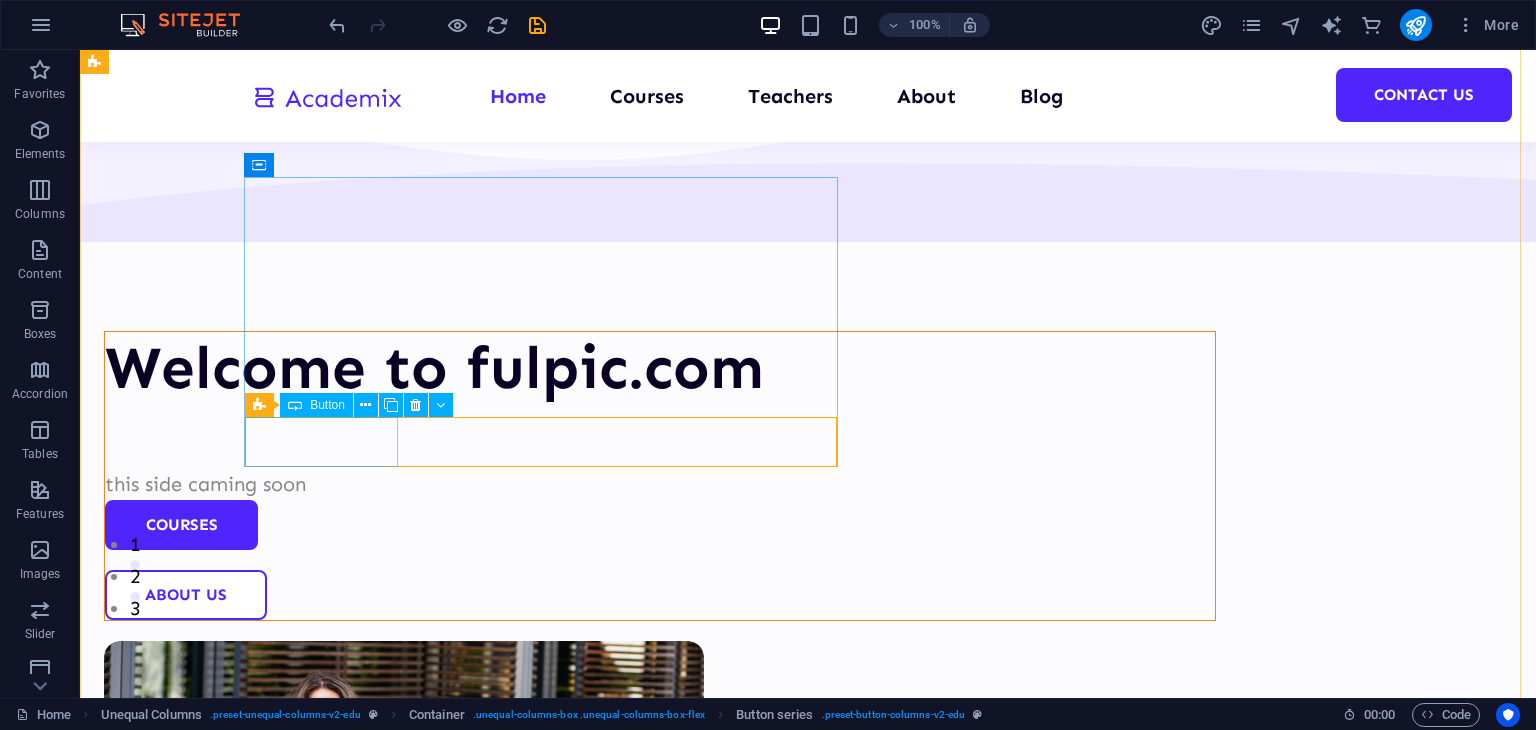 click on "Courses" at bounding box center (660, 525) 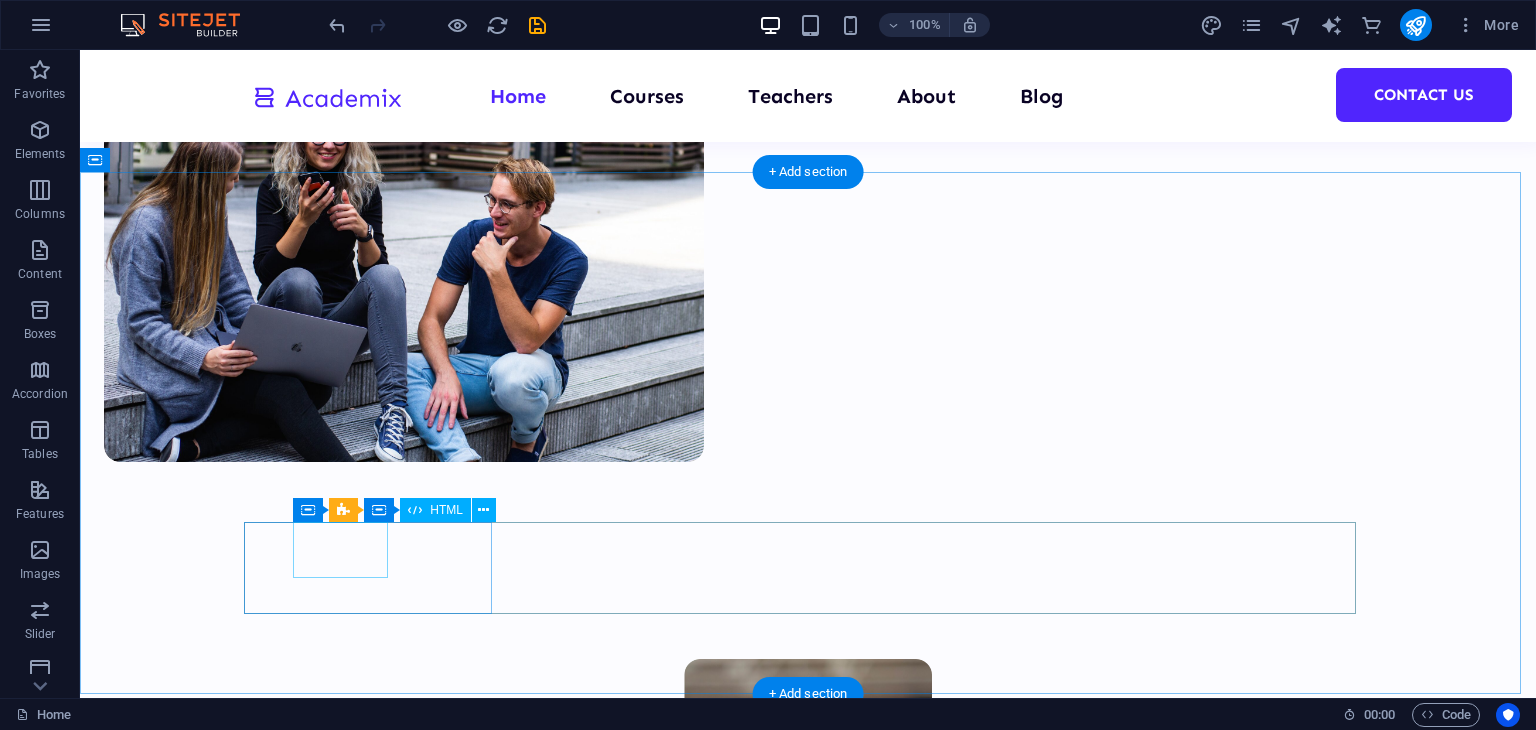 scroll, scrollTop: 700, scrollLeft: 0, axis: vertical 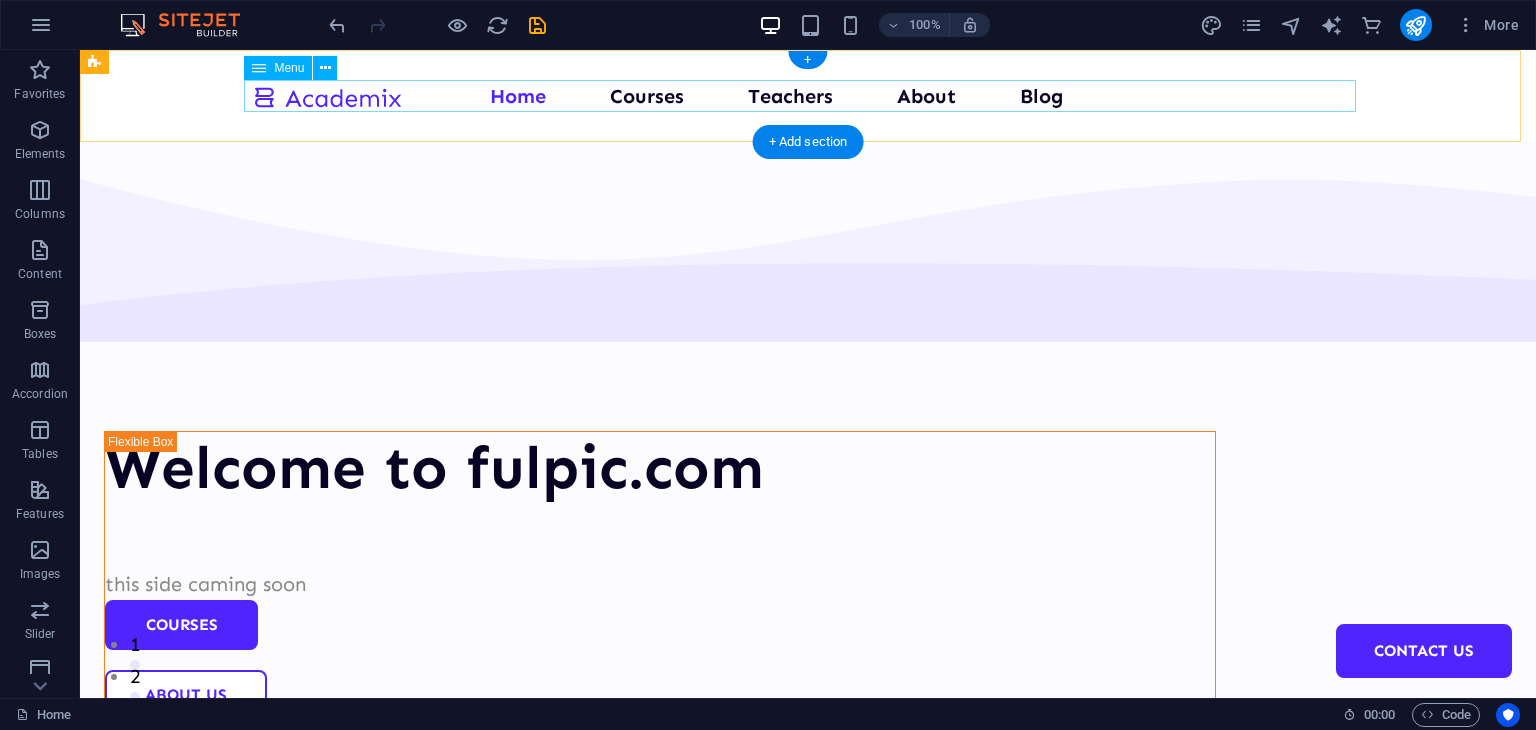 click on "Home Courses Teachers About Blog Contact Us" at bounding box center [808, 96] 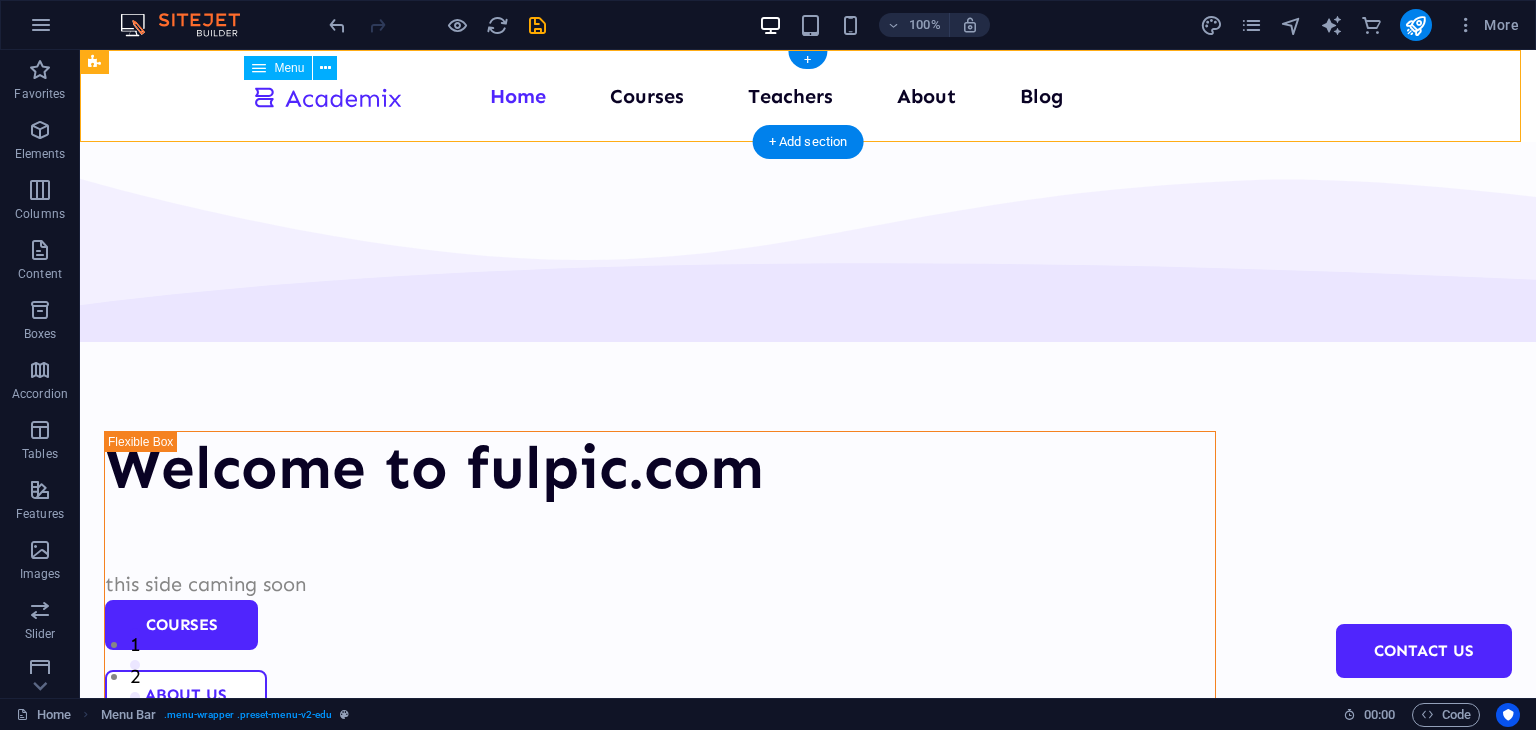 click on "Home Courses Teachers About Blog Contact Us" at bounding box center [808, 96] 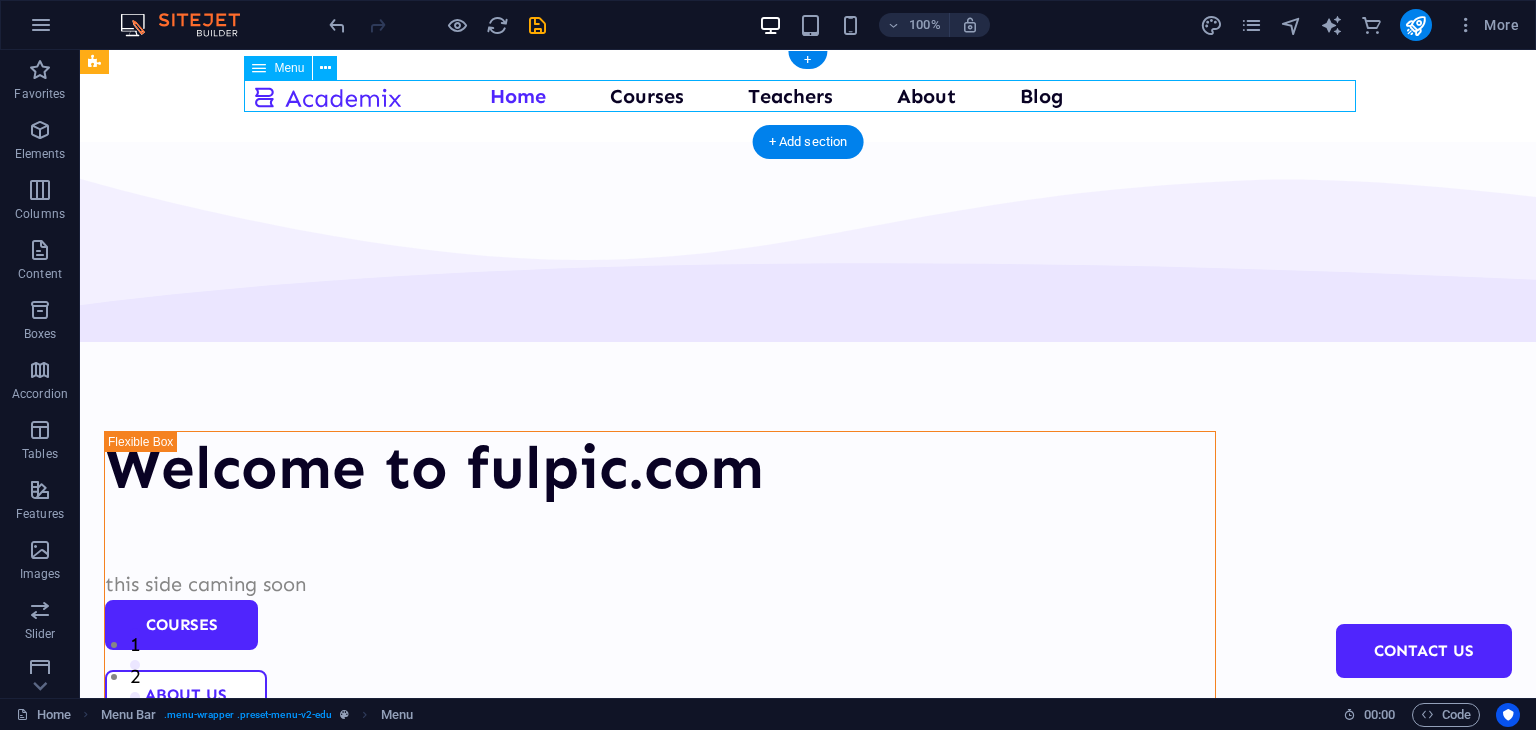 click on "Home Courses Teachers About Blog Contact Us" at bounding box center [808, 96] 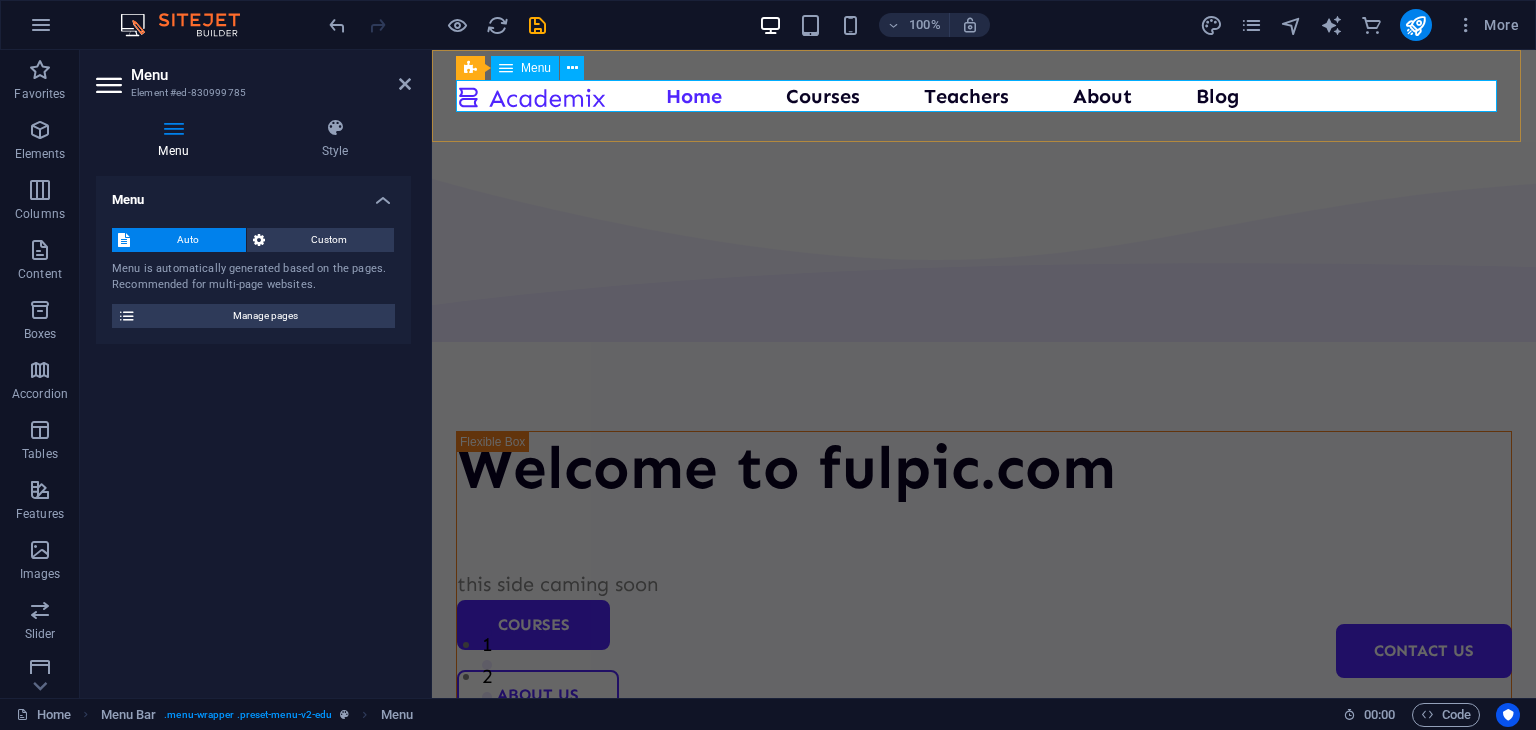 click on "Home Courses Teachers About Blog Contact Us" at bounding box center [984, 96] 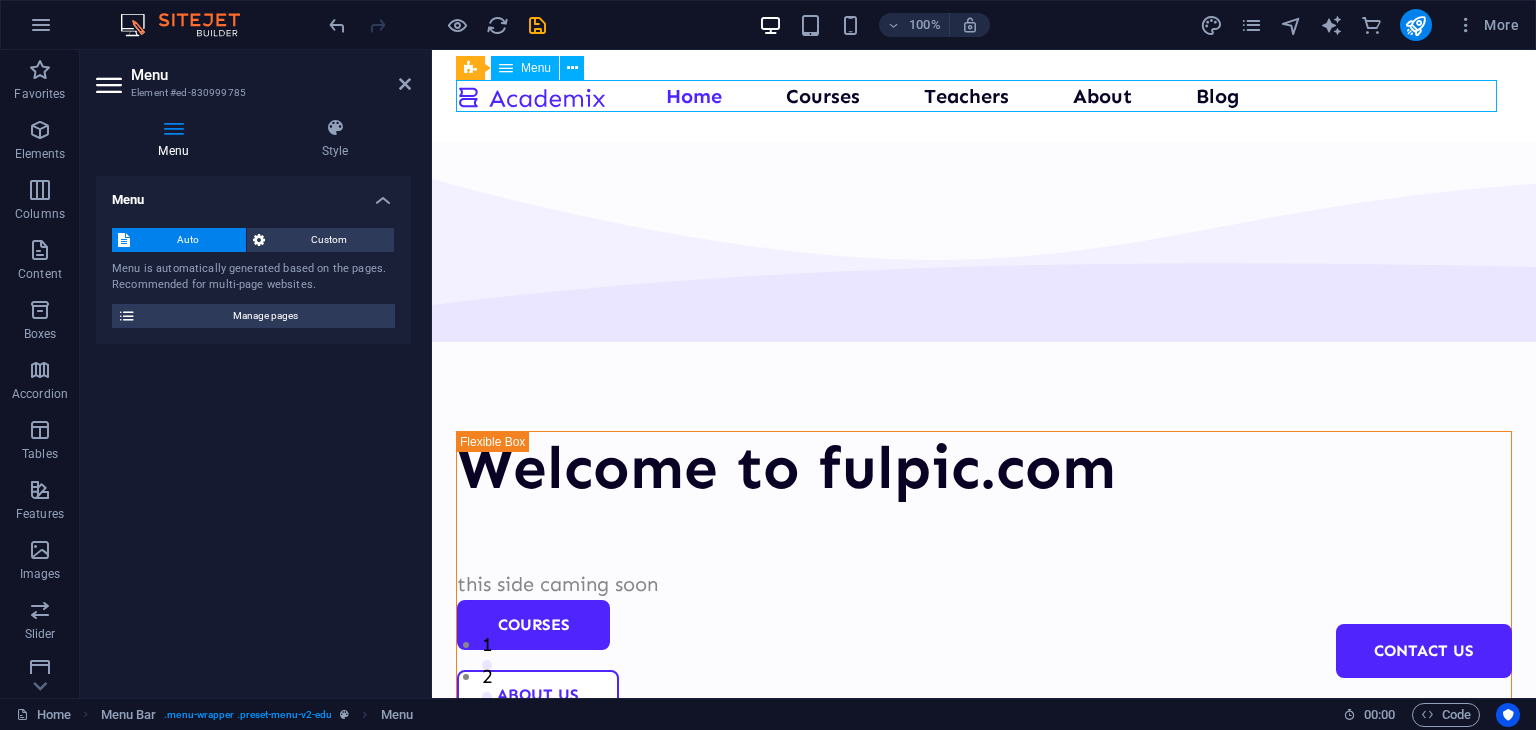 click on "Home Courses Teachers About Blog Contact Us" at bounding box center (984, 96) 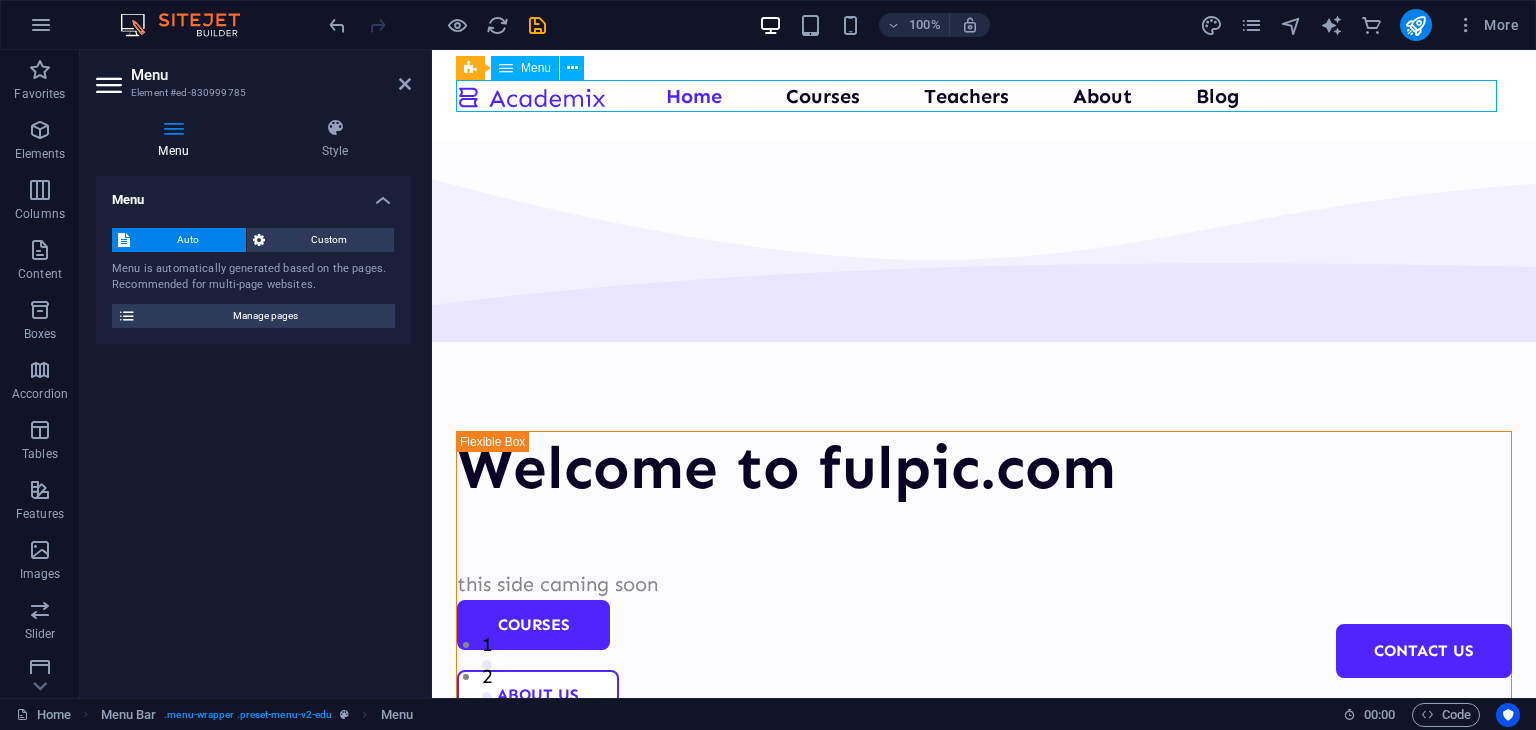 click on "Home Courses Teachers About Blog Contact Us" at bounding box center [984, 96] 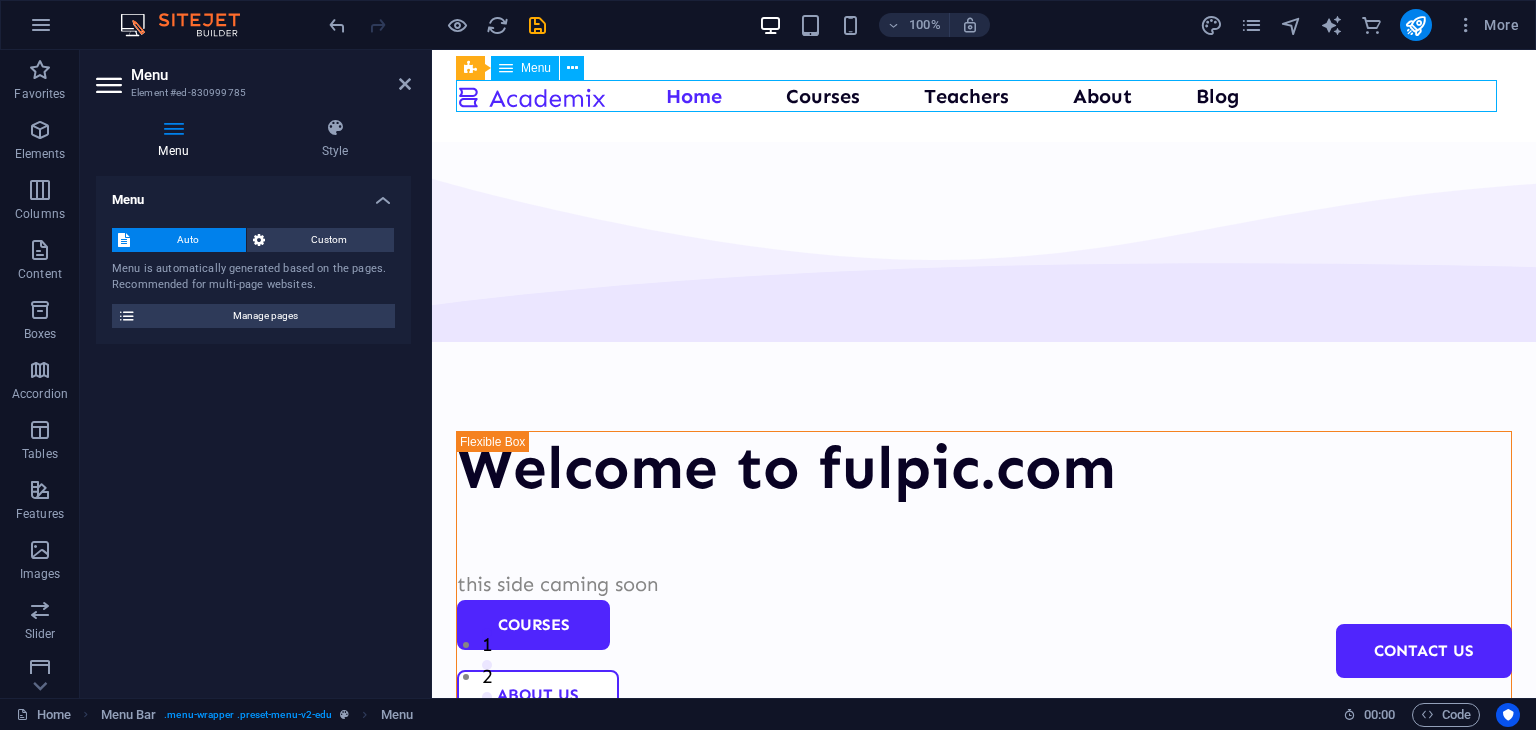 click on "Home Courses Teachers About Blog Contact Us" at bounding box center (984, 96) 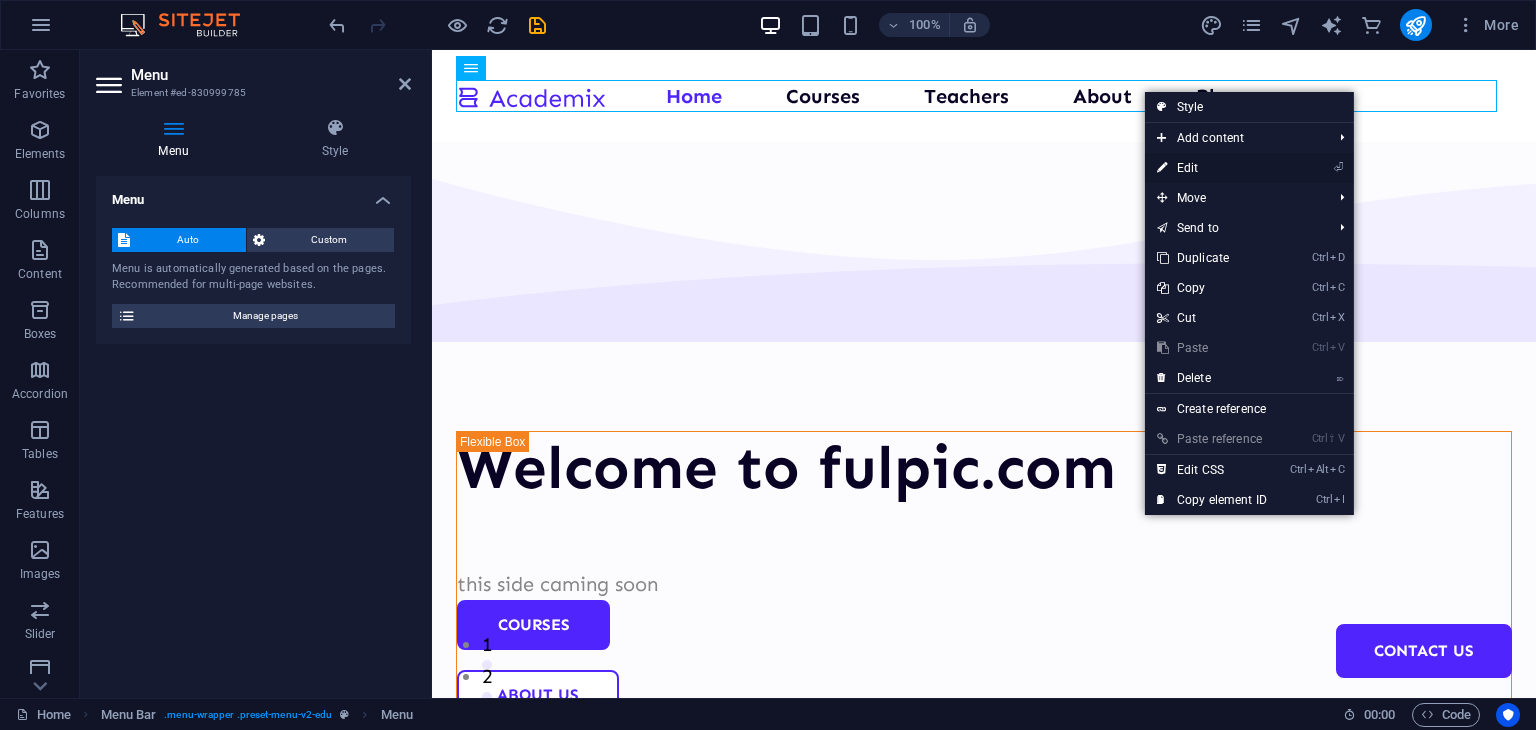 click on "⏎  Edit" at bounding box center [1212, 168] 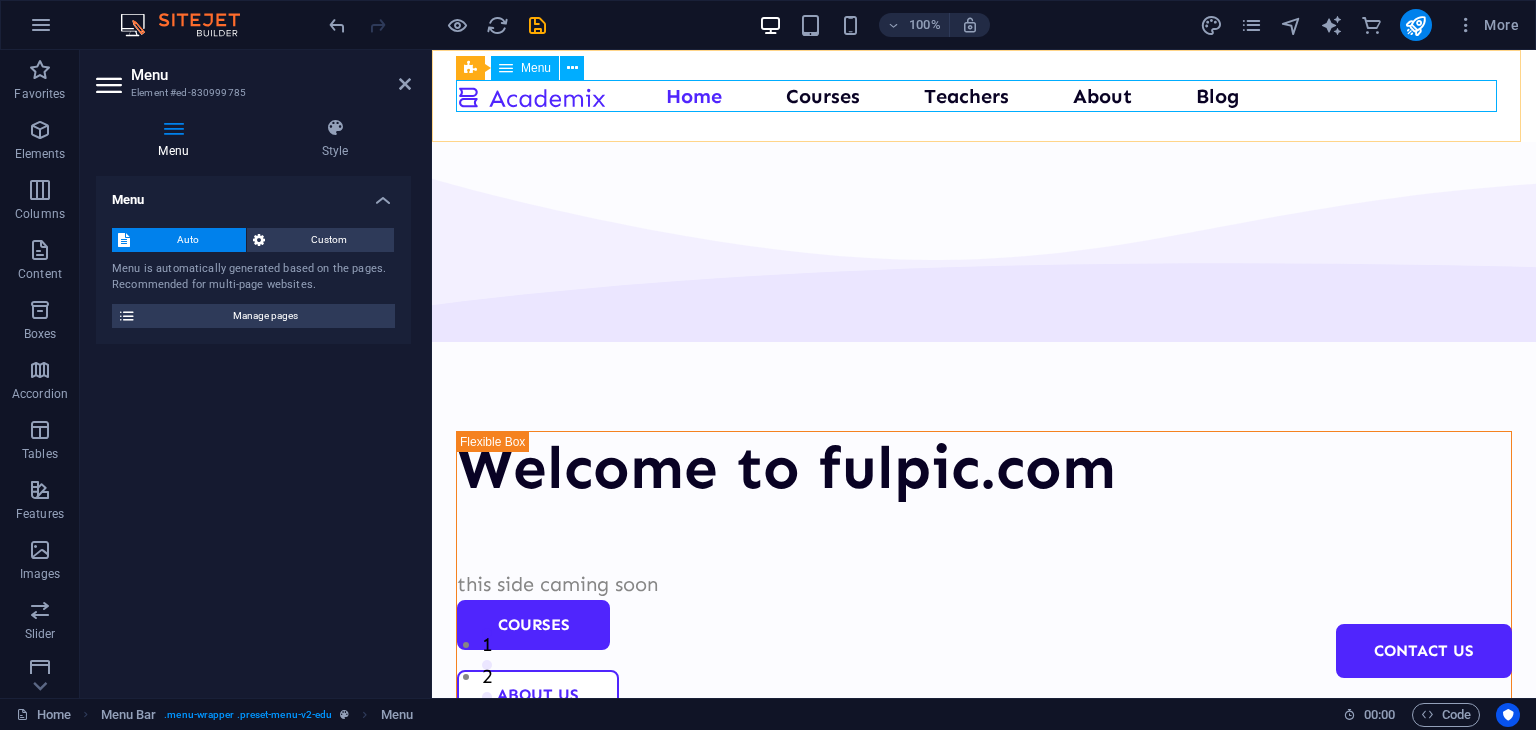 click on "Home Courses Teachers About Blog Contact Us" at bounding box center (984, 96) 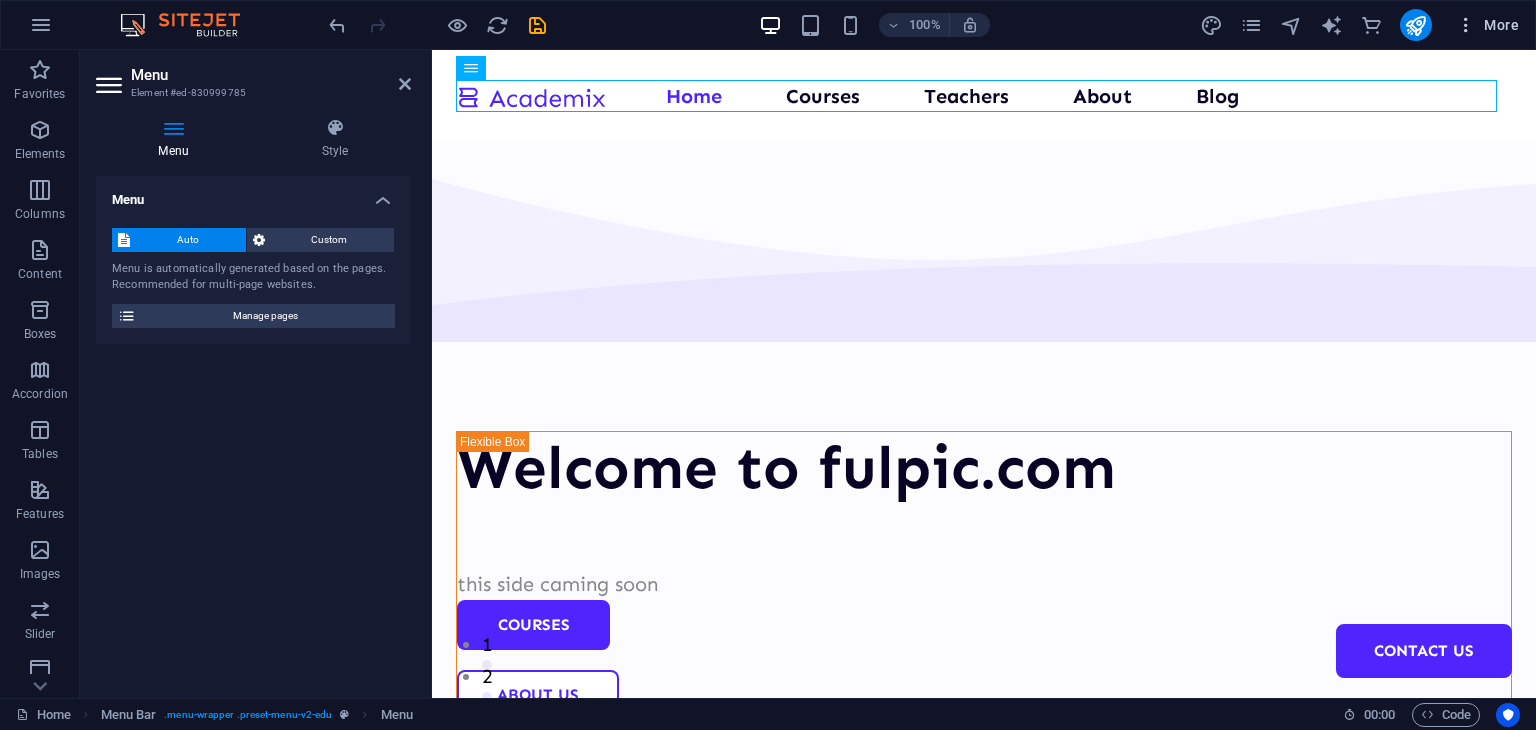 click on "More" at bounding box center [1487, 25] 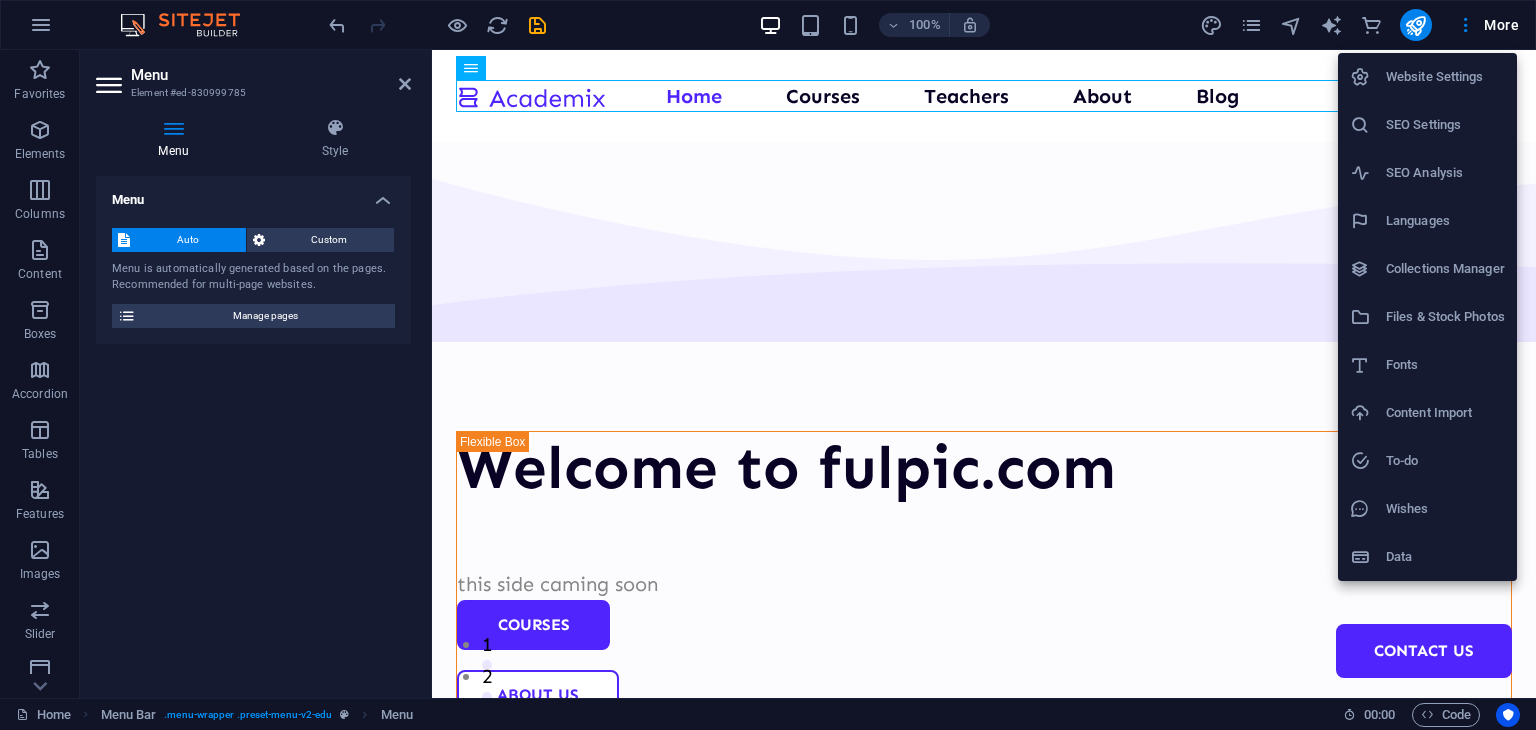 drag, startPoint x: 1272, startPoint y: 178, endPoint x: 1369, endPoint y: 98, distance: 125.73385 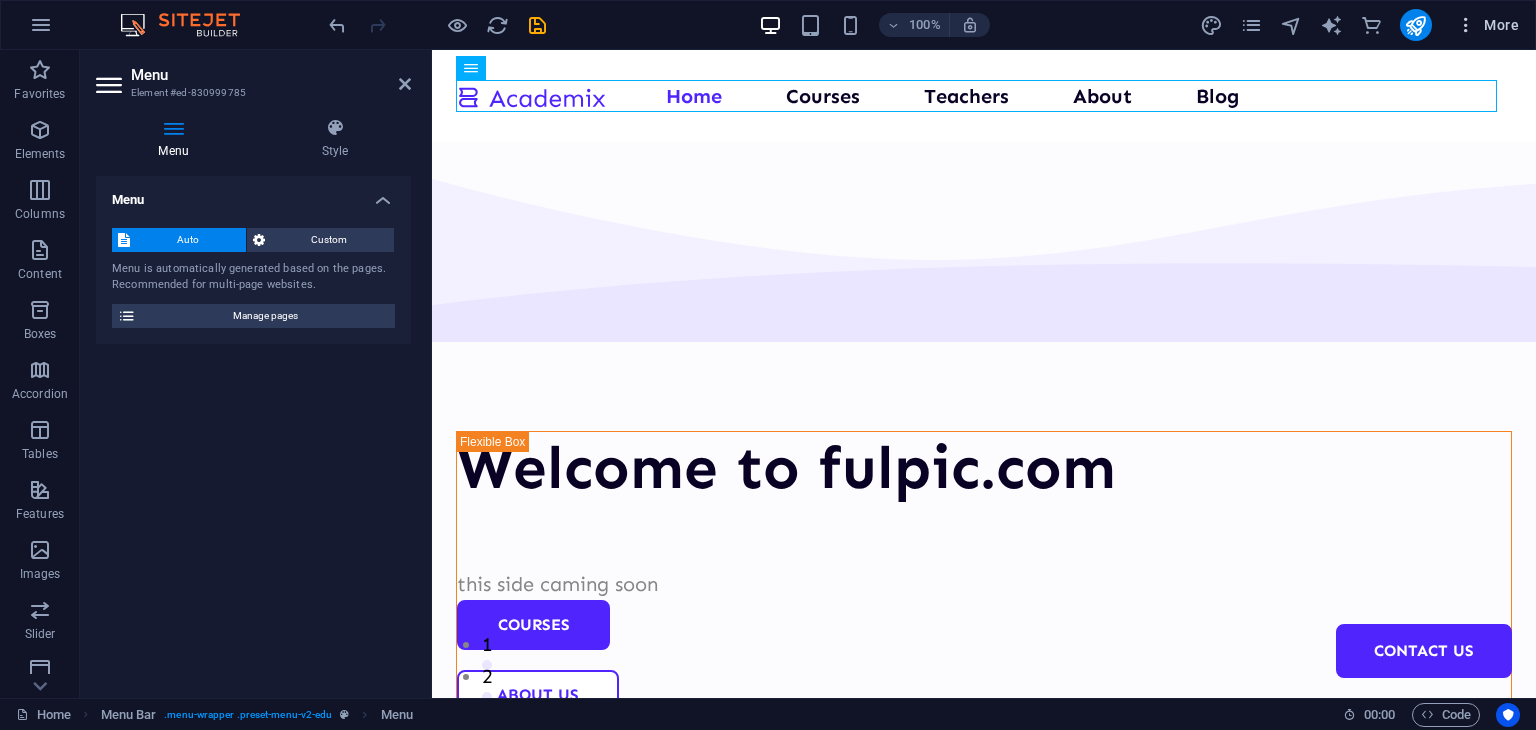 click at bounding box center (1466, 25) 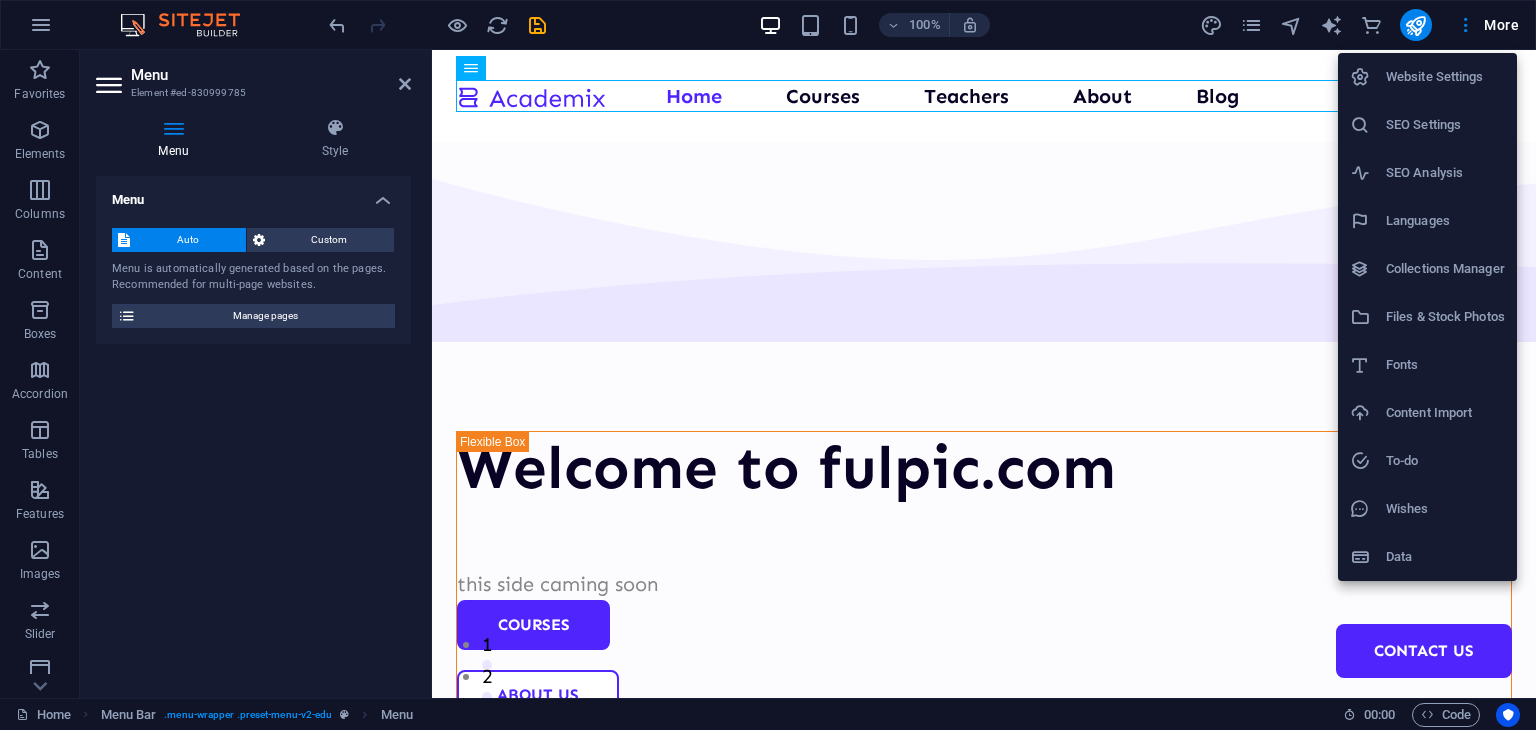 click at bounding box center [768, 365] 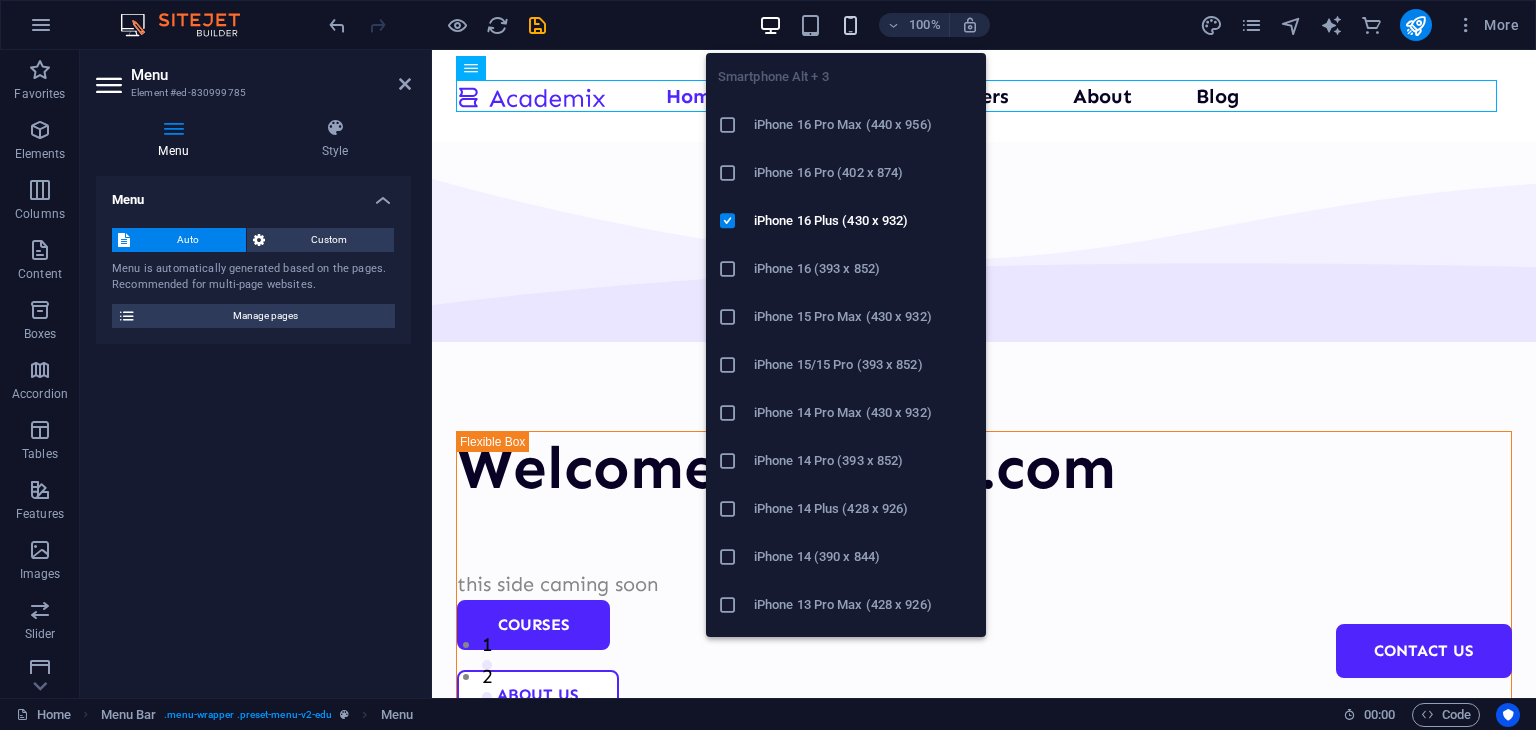 click at bounding box center (850, 25) 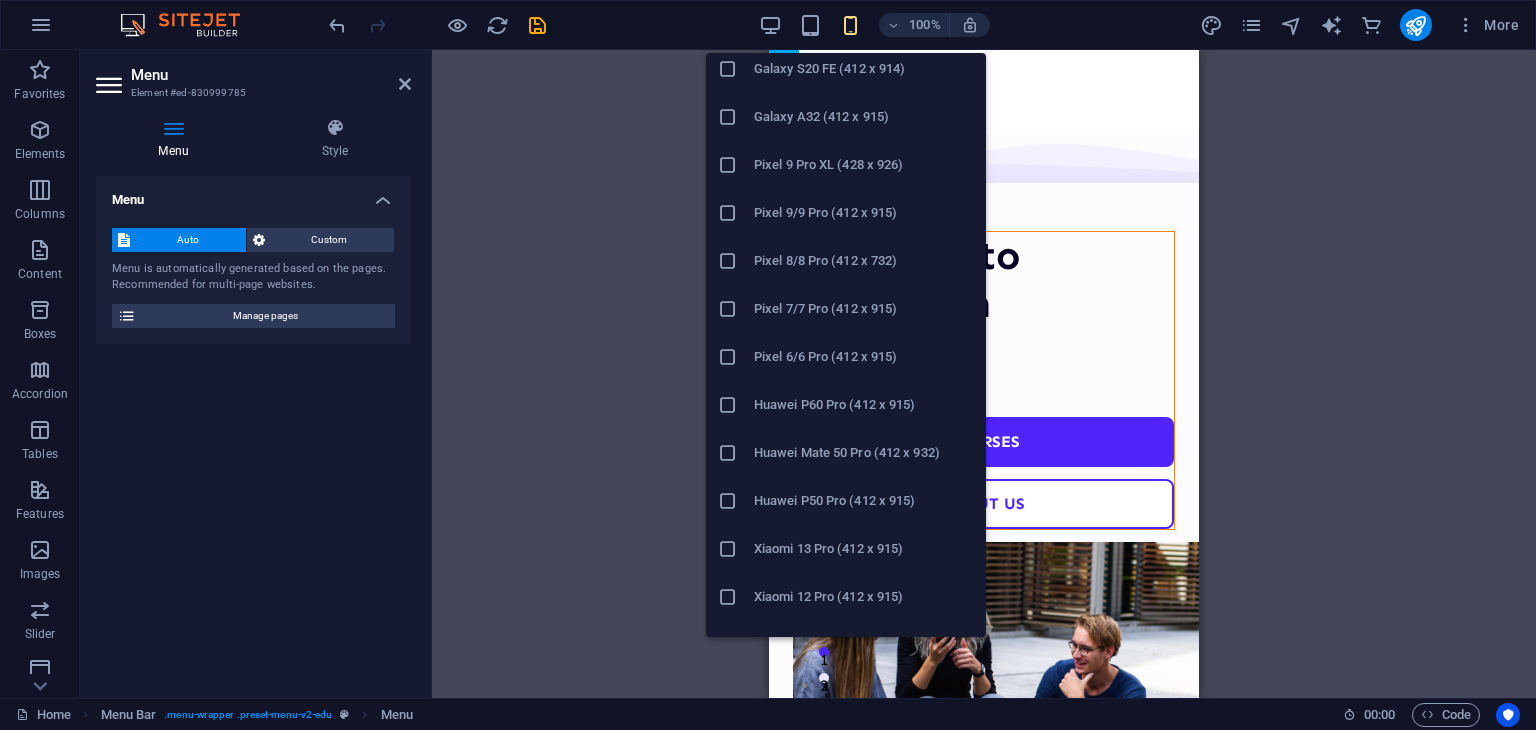 scroll, scrollTop: 1000, scrollLeft: 0, axis: vertical 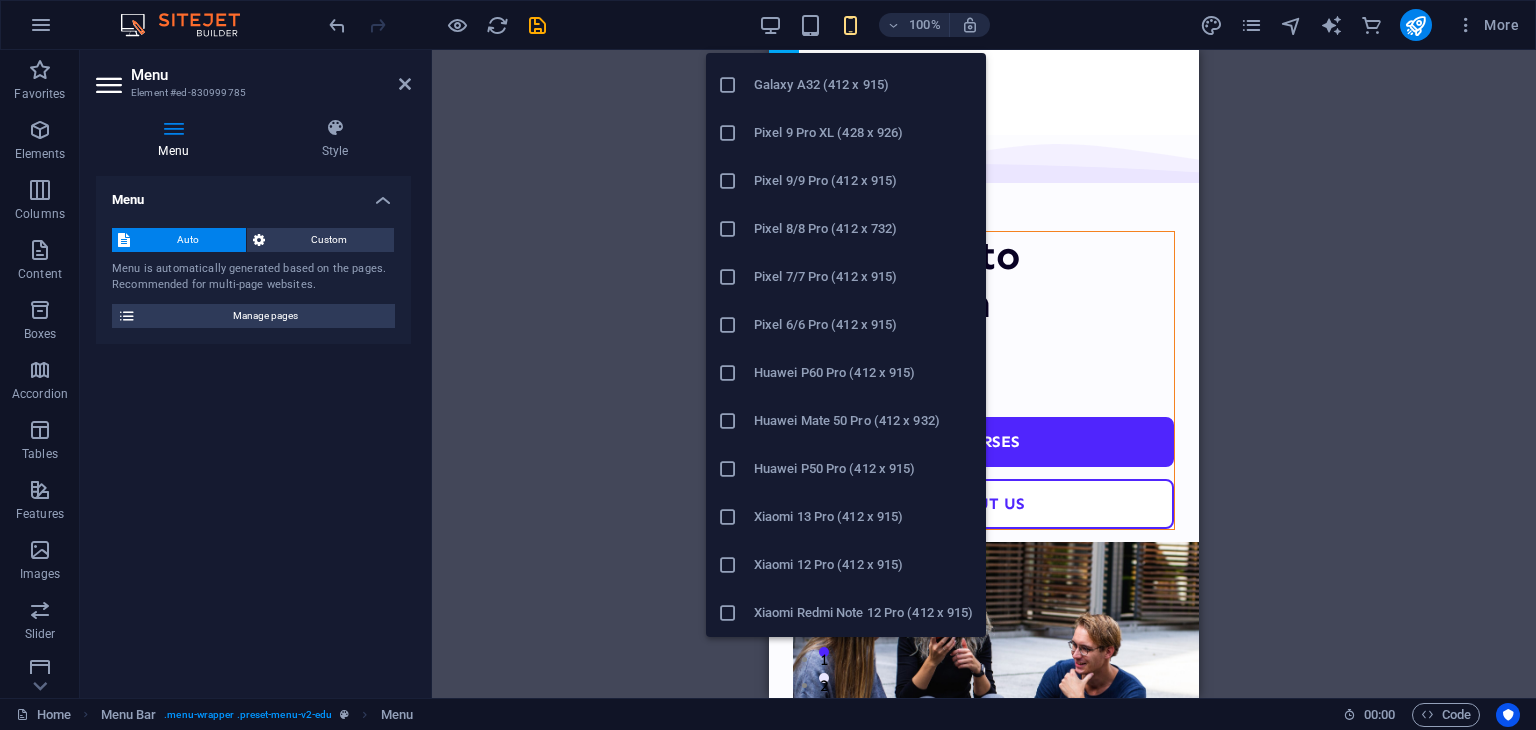 click on "Xiaomi 12 Pro (412 x 915)" at bounding box center [864, 565] 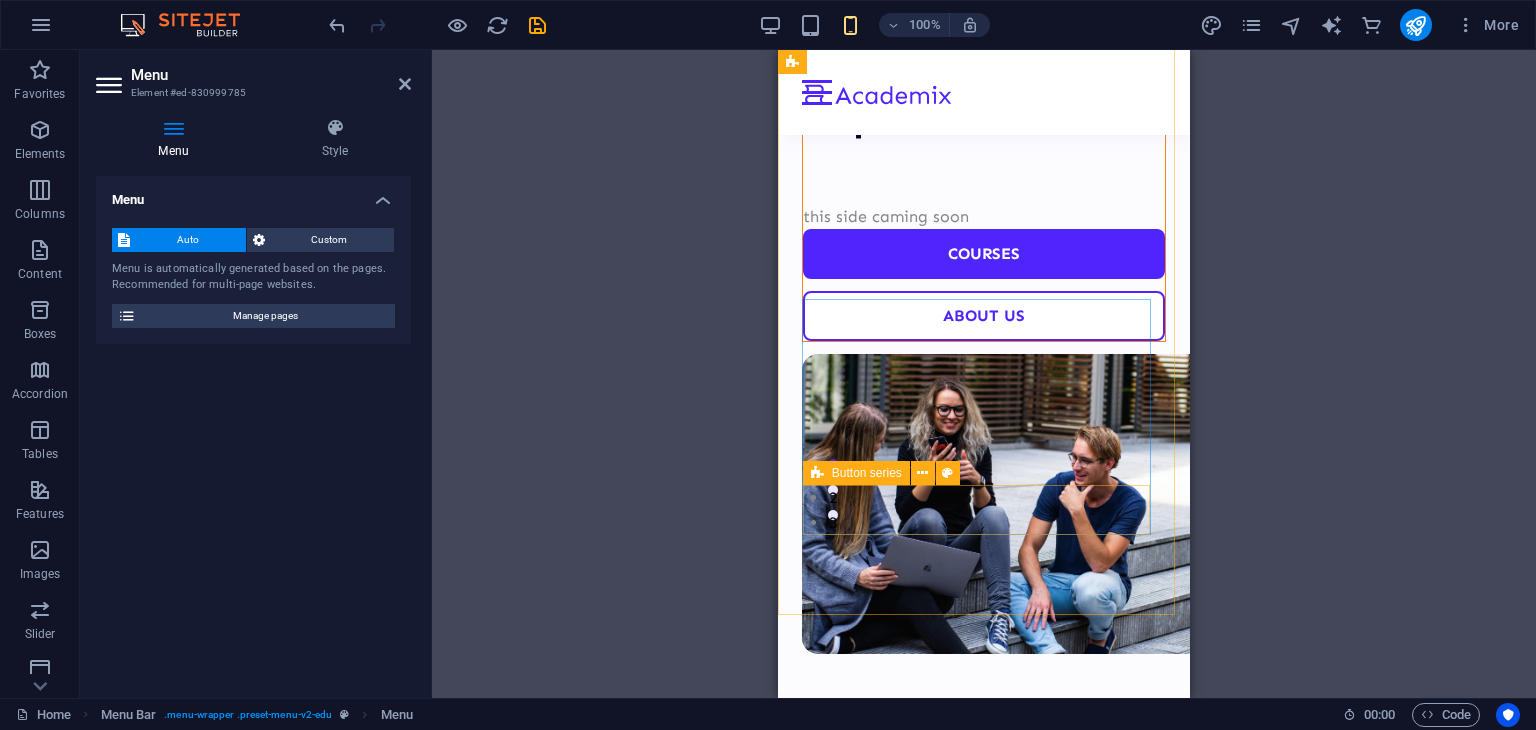 scroll, scrollTop: 200, scrollLeft: 0, axis: vertical 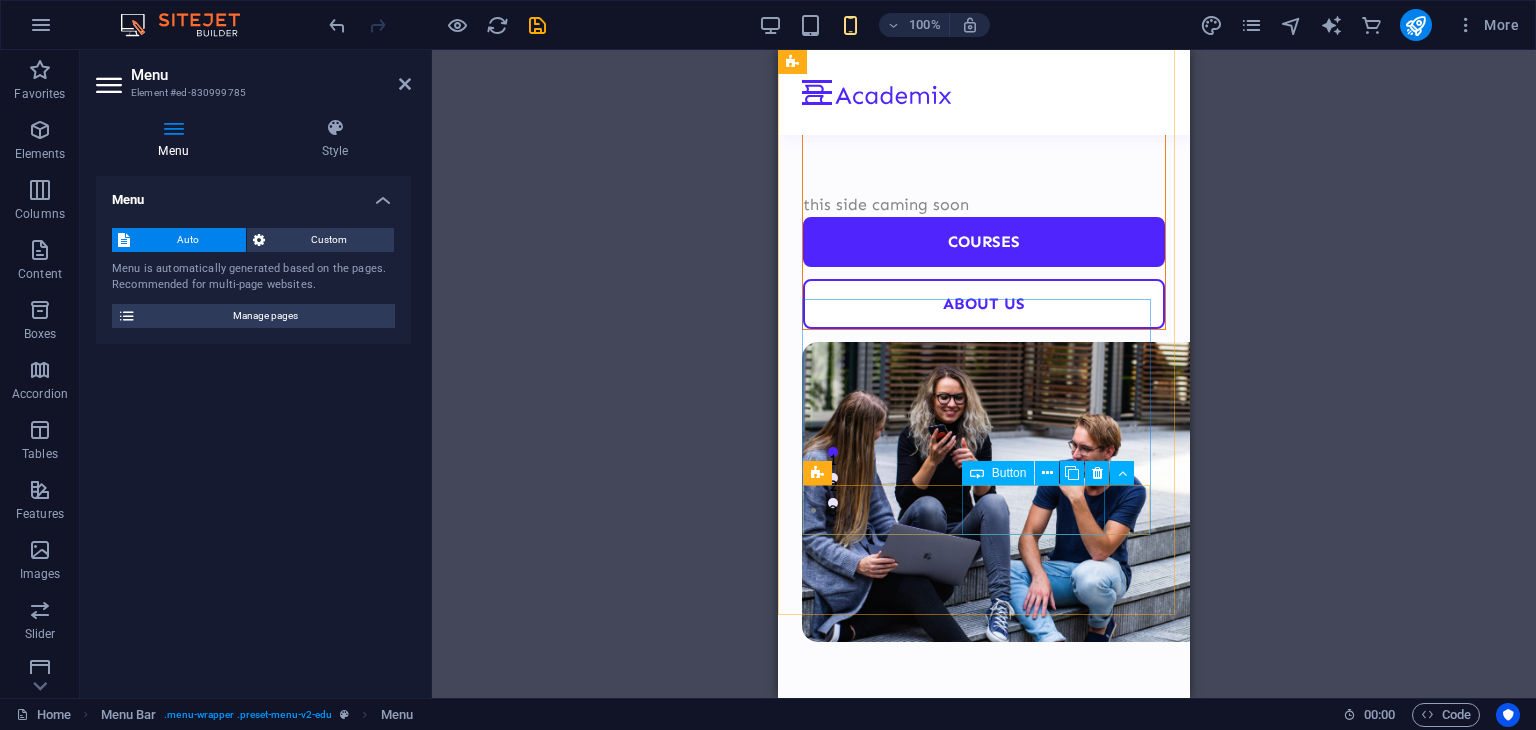 click on "About Us" at bounding box center (984, 304) 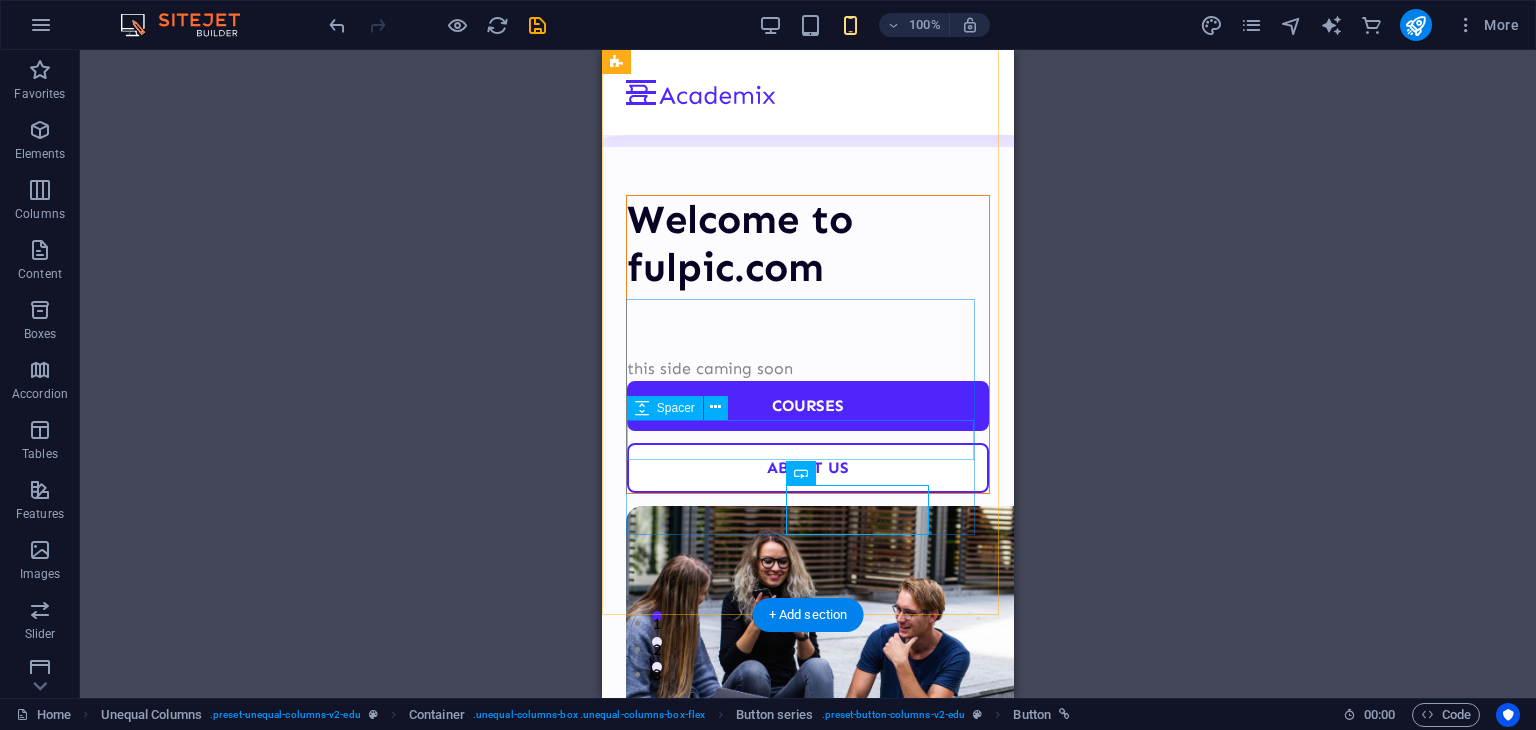 scroll, scrollTop: 0, scrollLeft: 0, axis: both 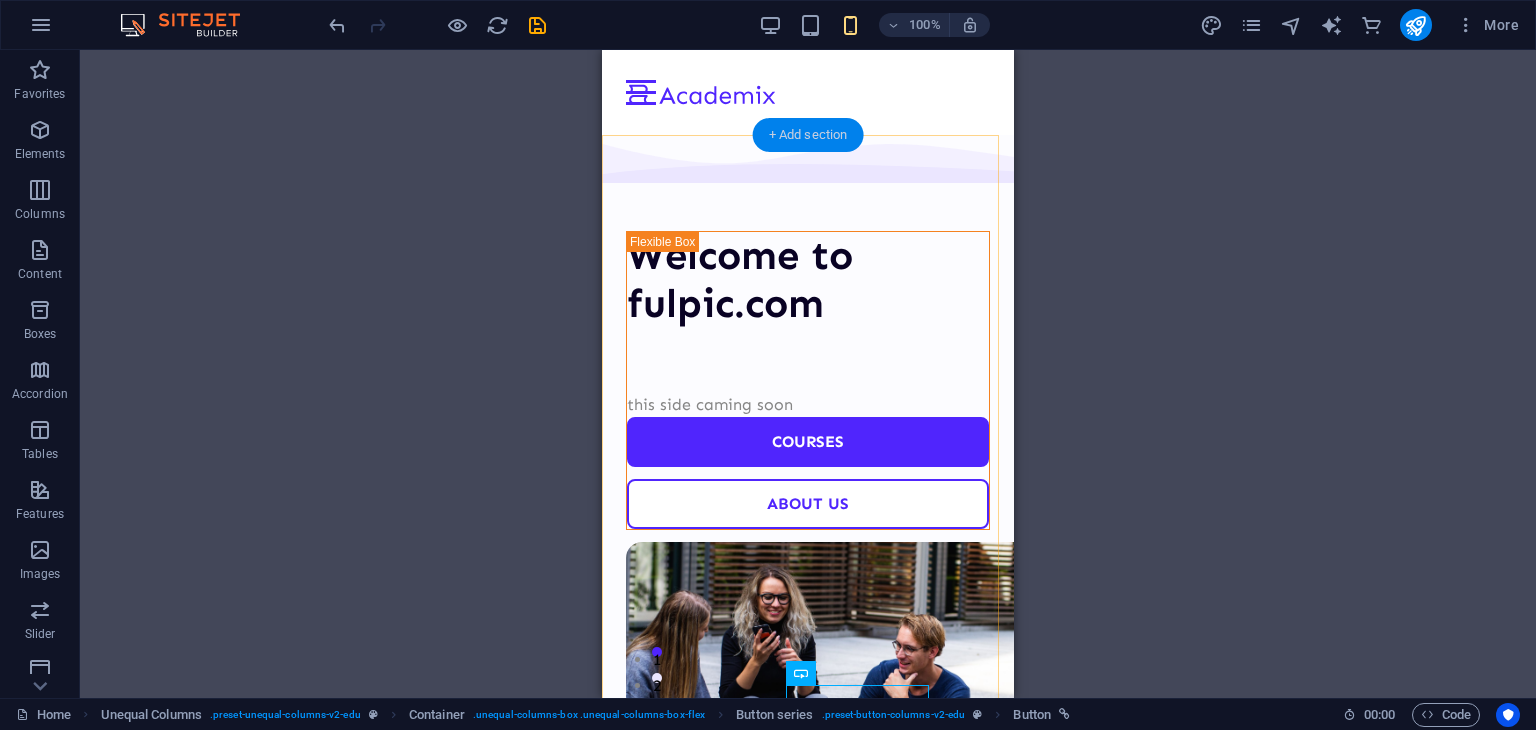click on "+ Add section" at bounding box center (808, 135) 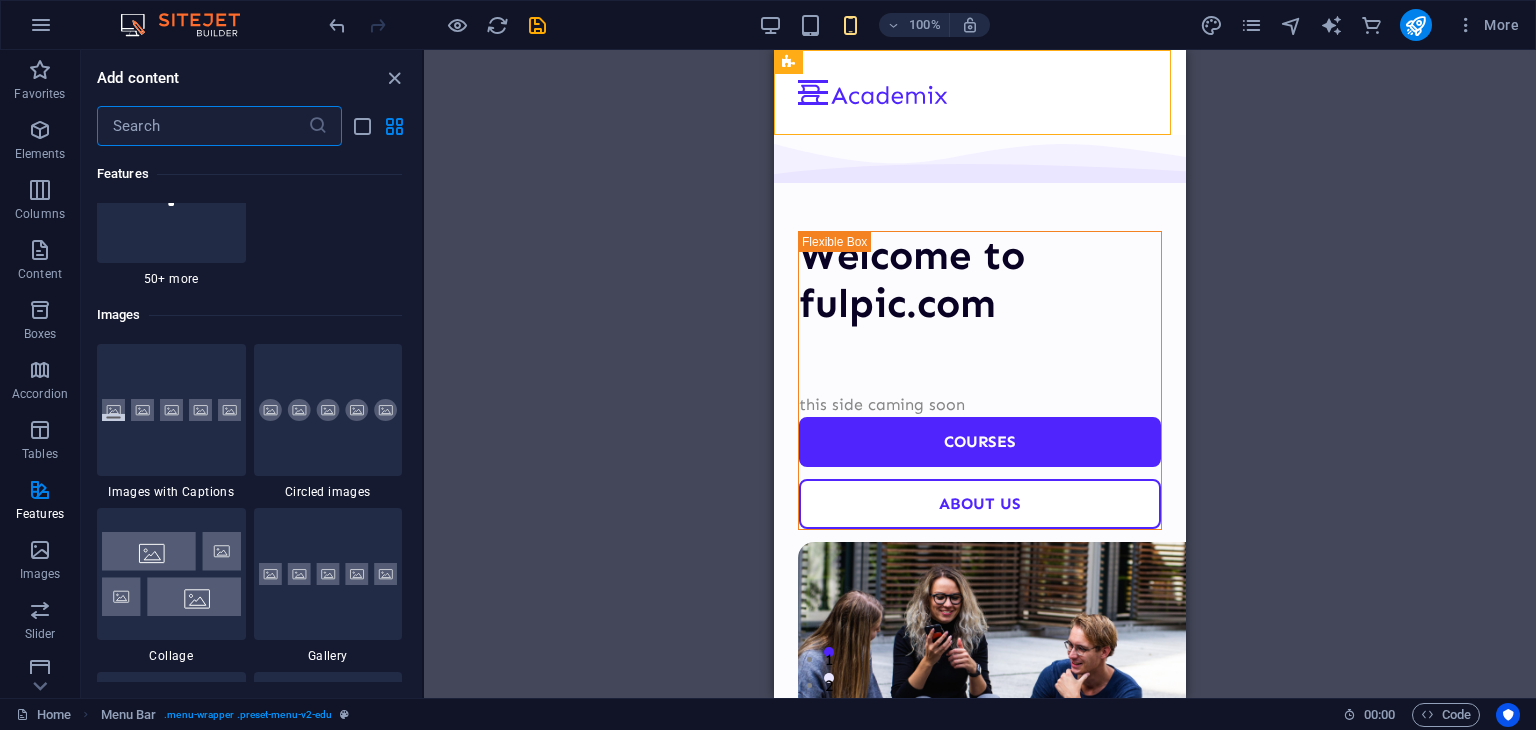 scroll, scrollTop: 9599, scrollLeft: 0, axis: vertical 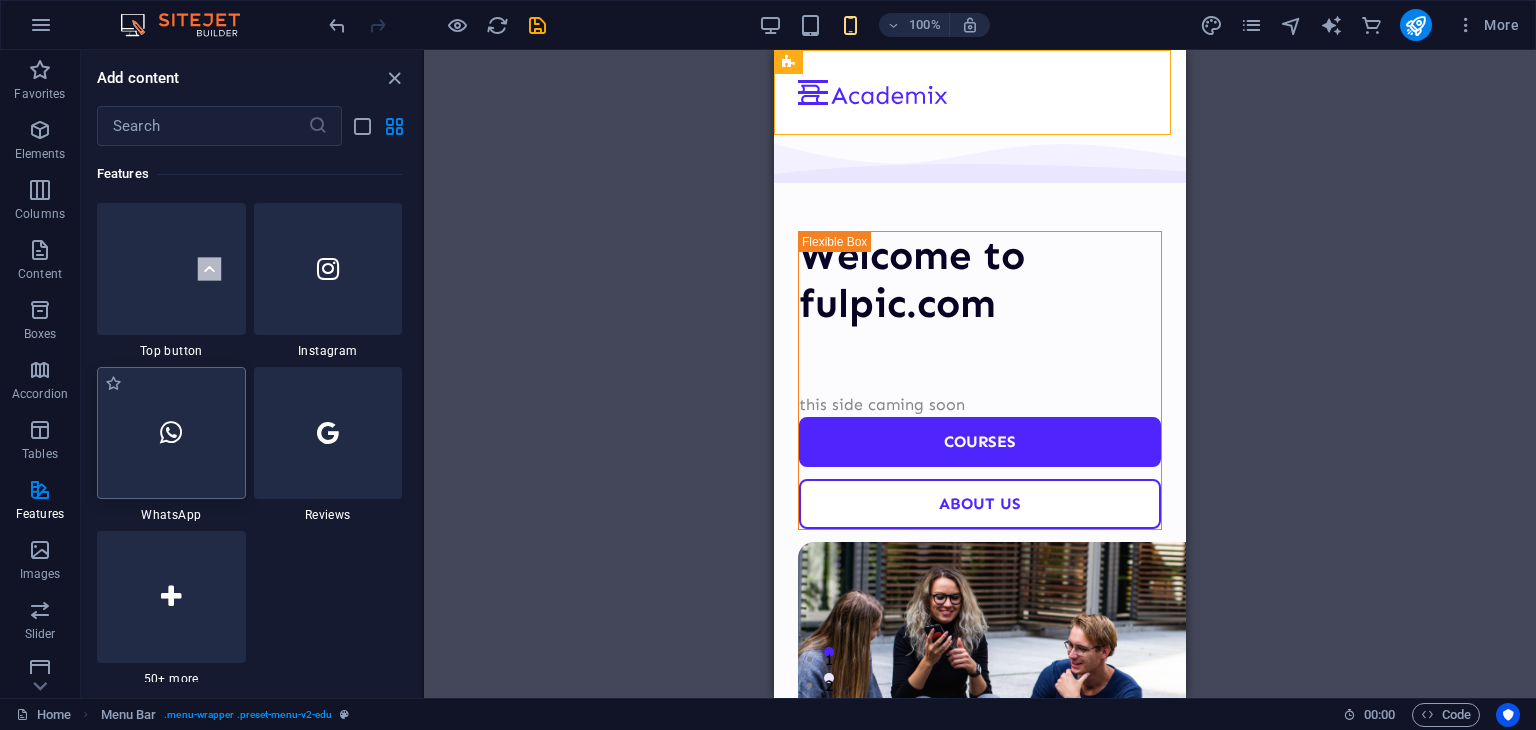 click at bounding box center (171, 433) 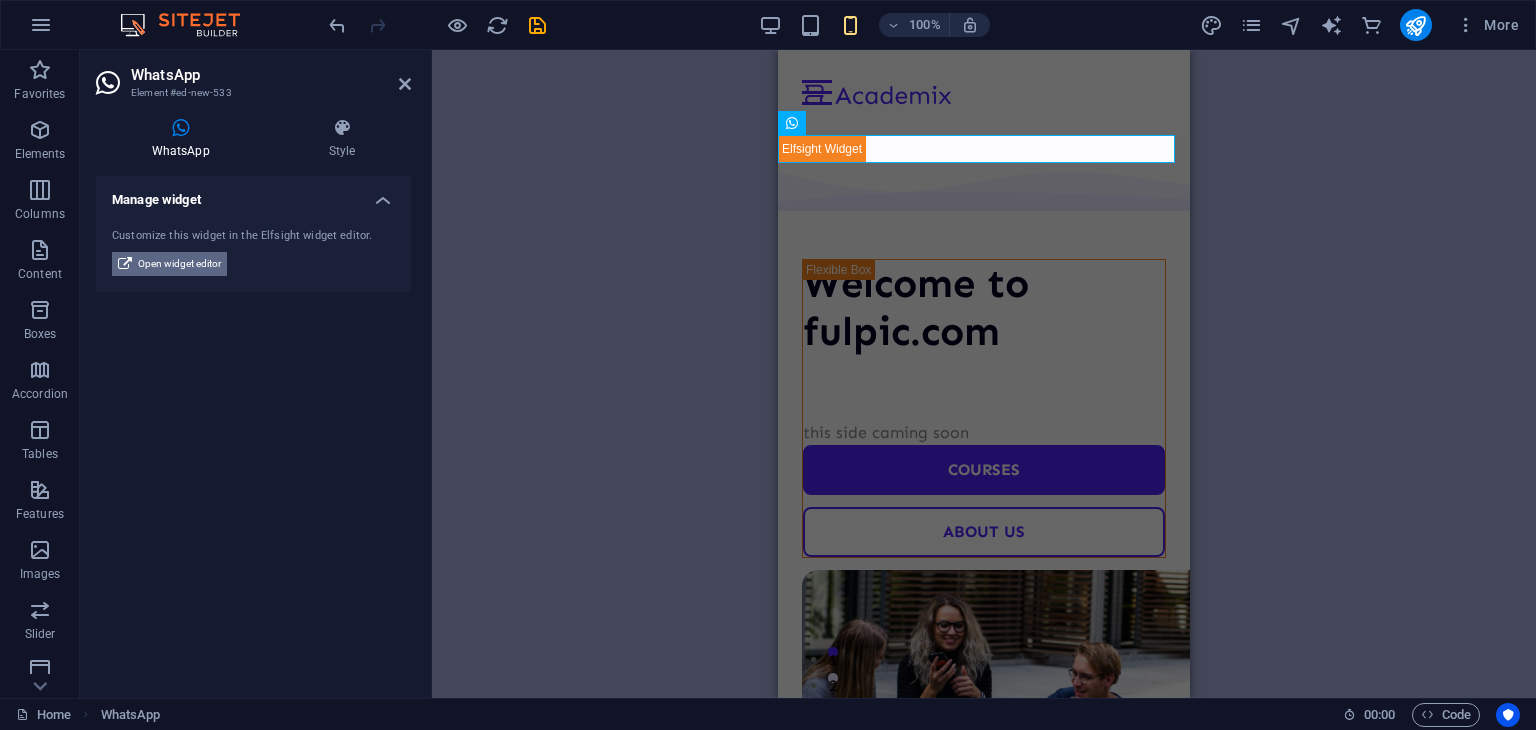 click on "Open widget editor" at bounding box center [179, 264] 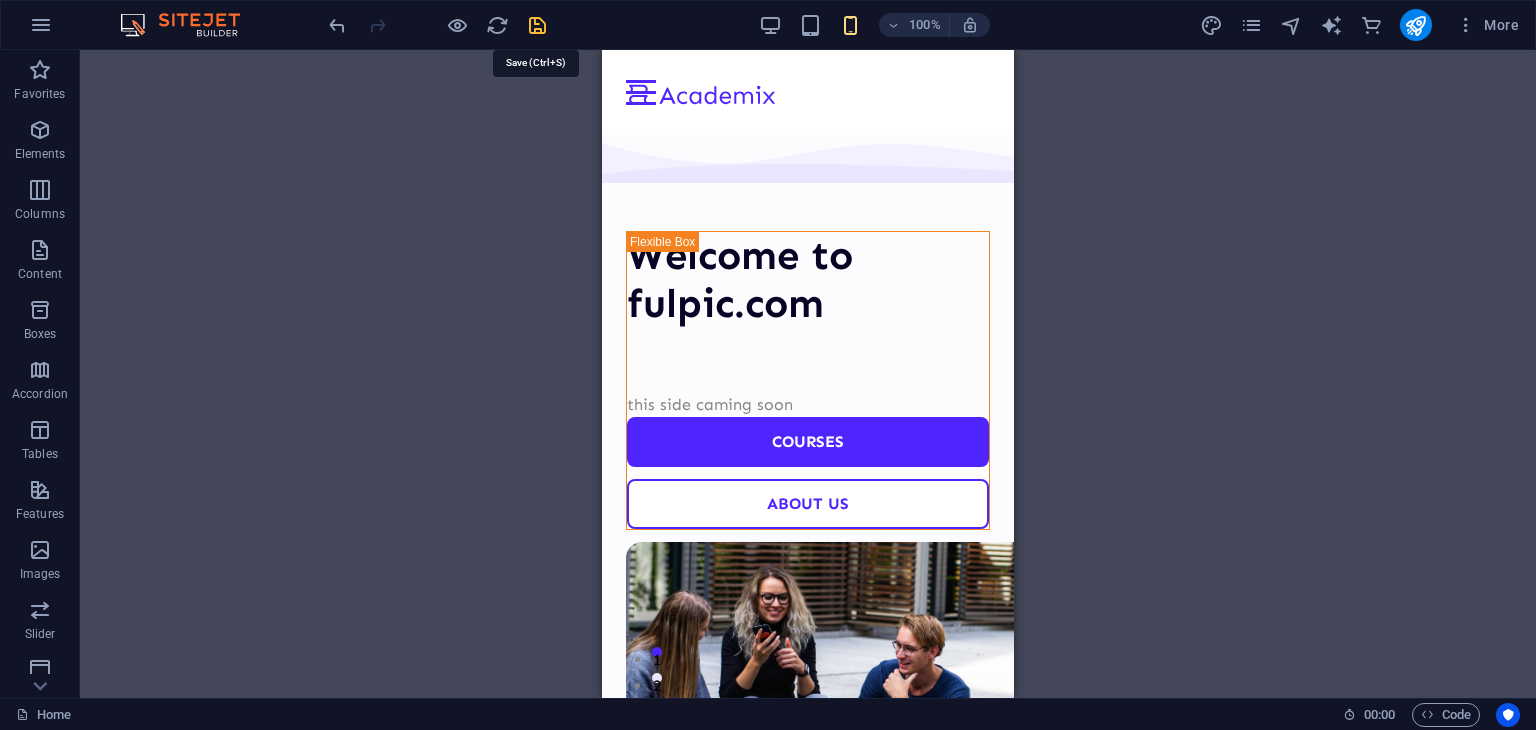 click at bounding box center (537, 25) 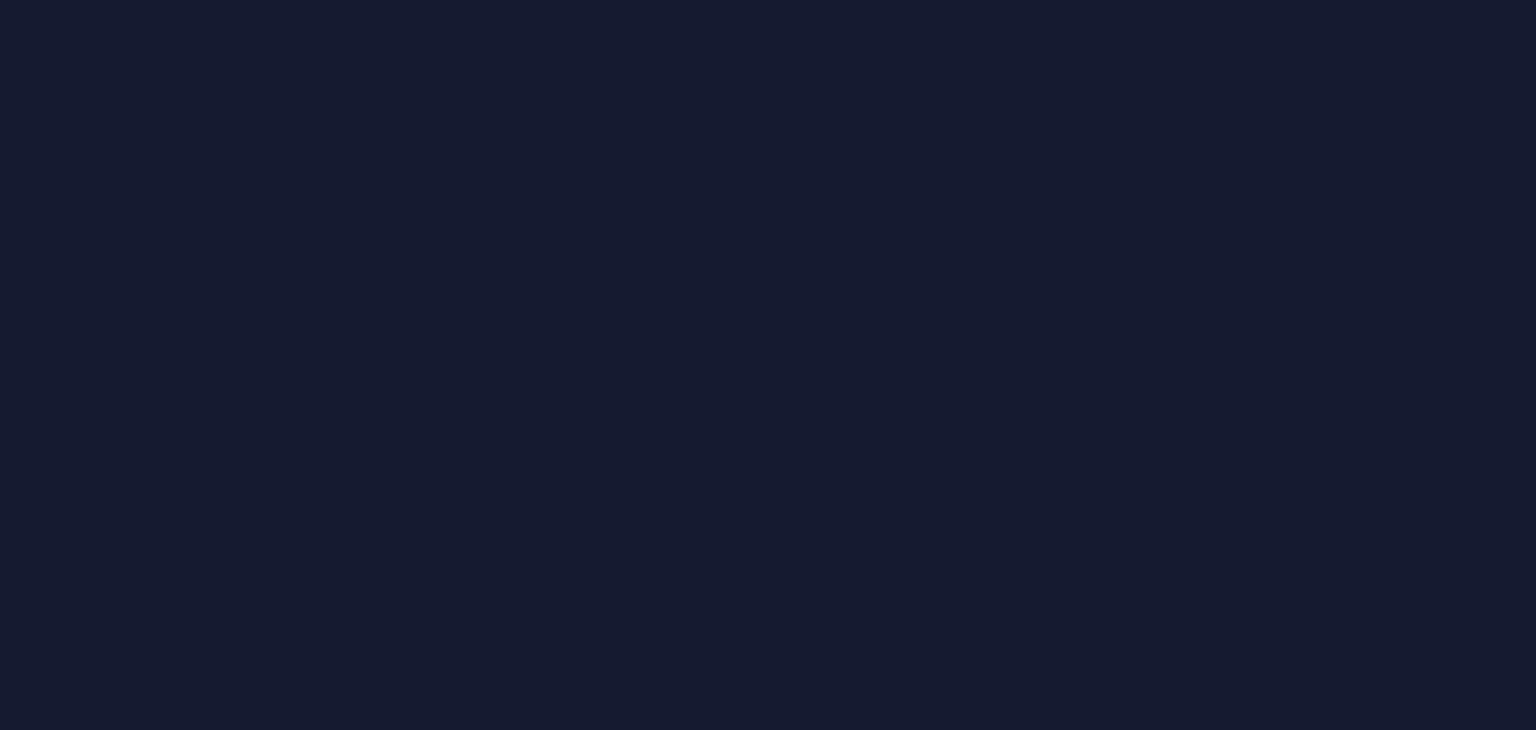 scroll, scrollTop: 0, scrollLeft: 0, axis: both 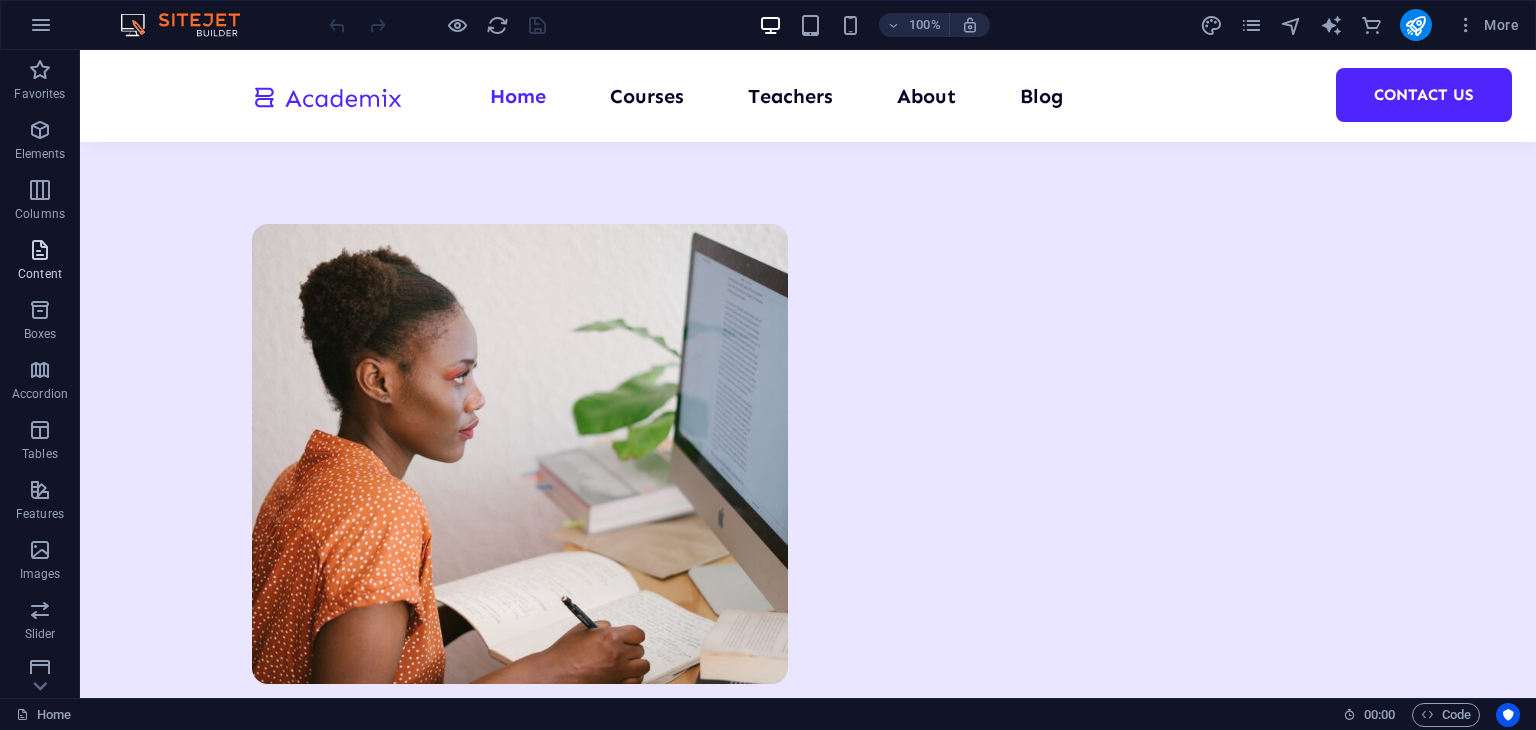 click at bounding box center [40, 250] 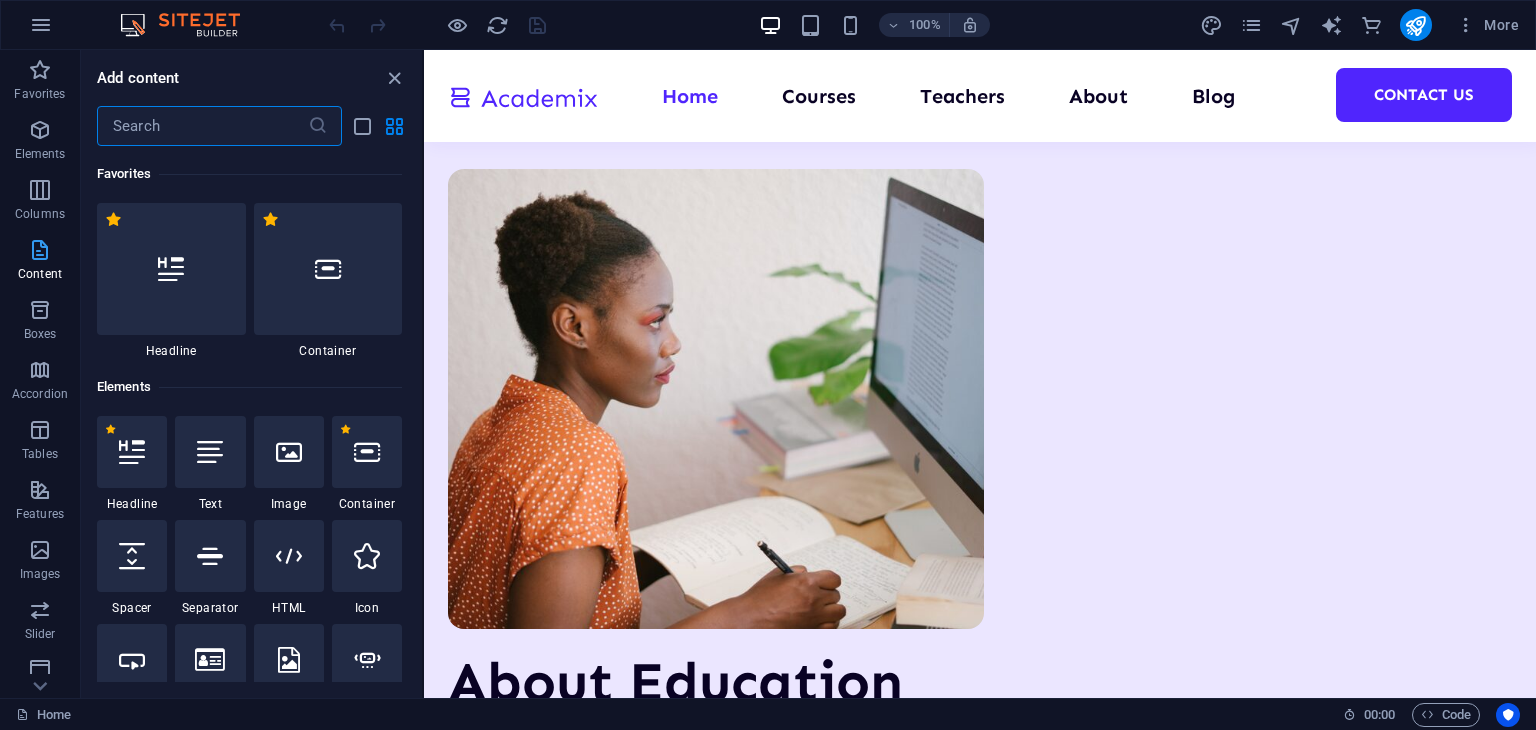 scroll, scrollTop: 2981, scrollLeft: 0, axis: vertical 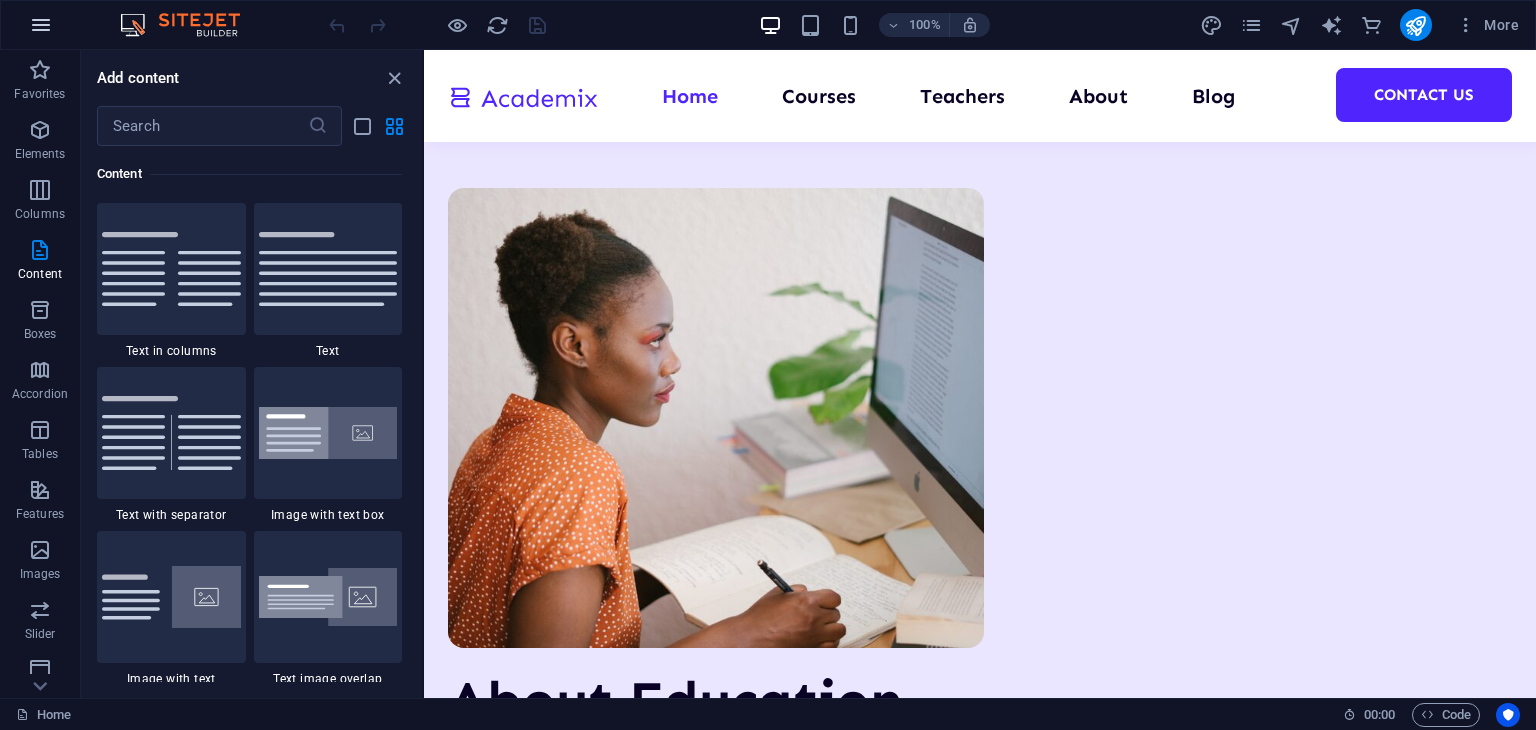 click at bounding box center (41, 25) 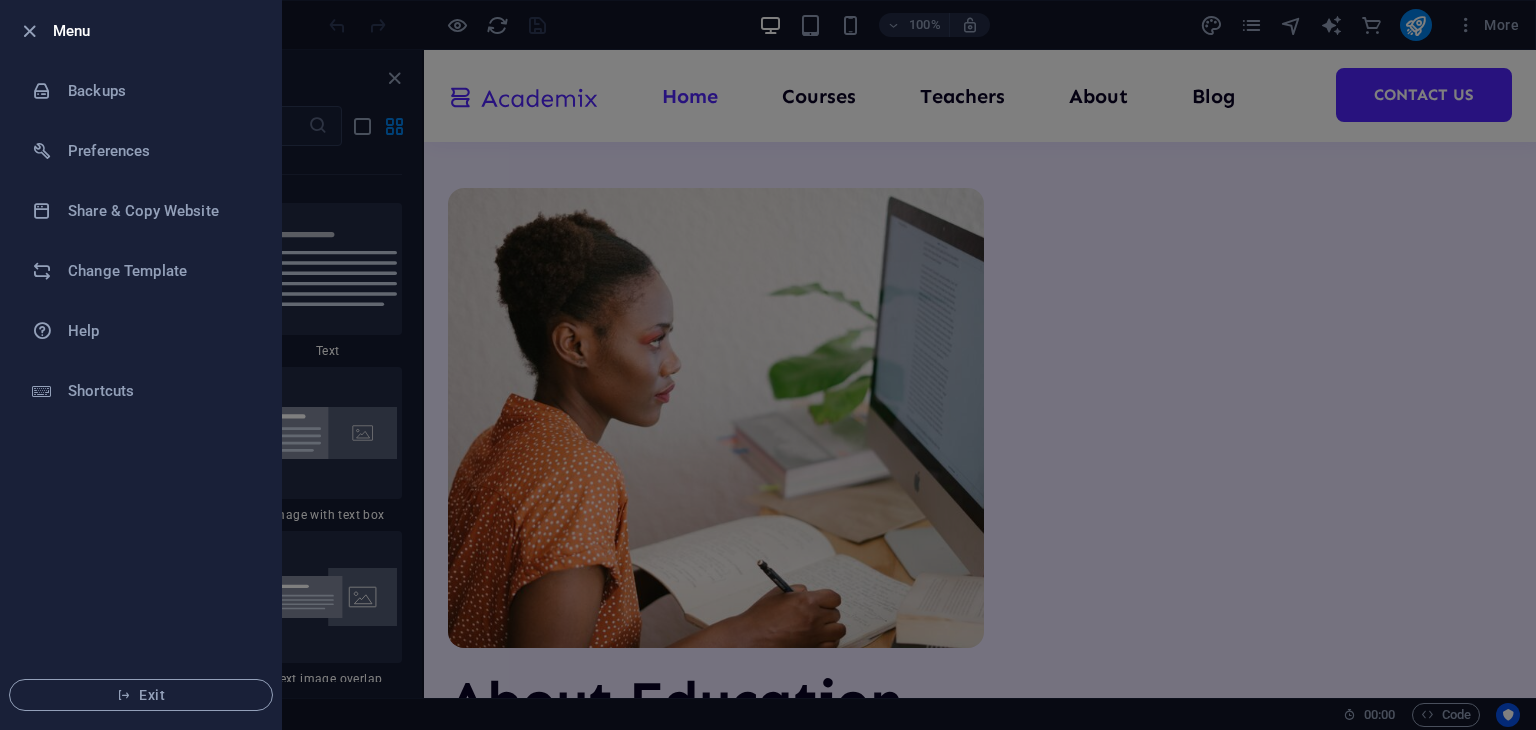 click on "Menu" at bounding box center (141, 31) 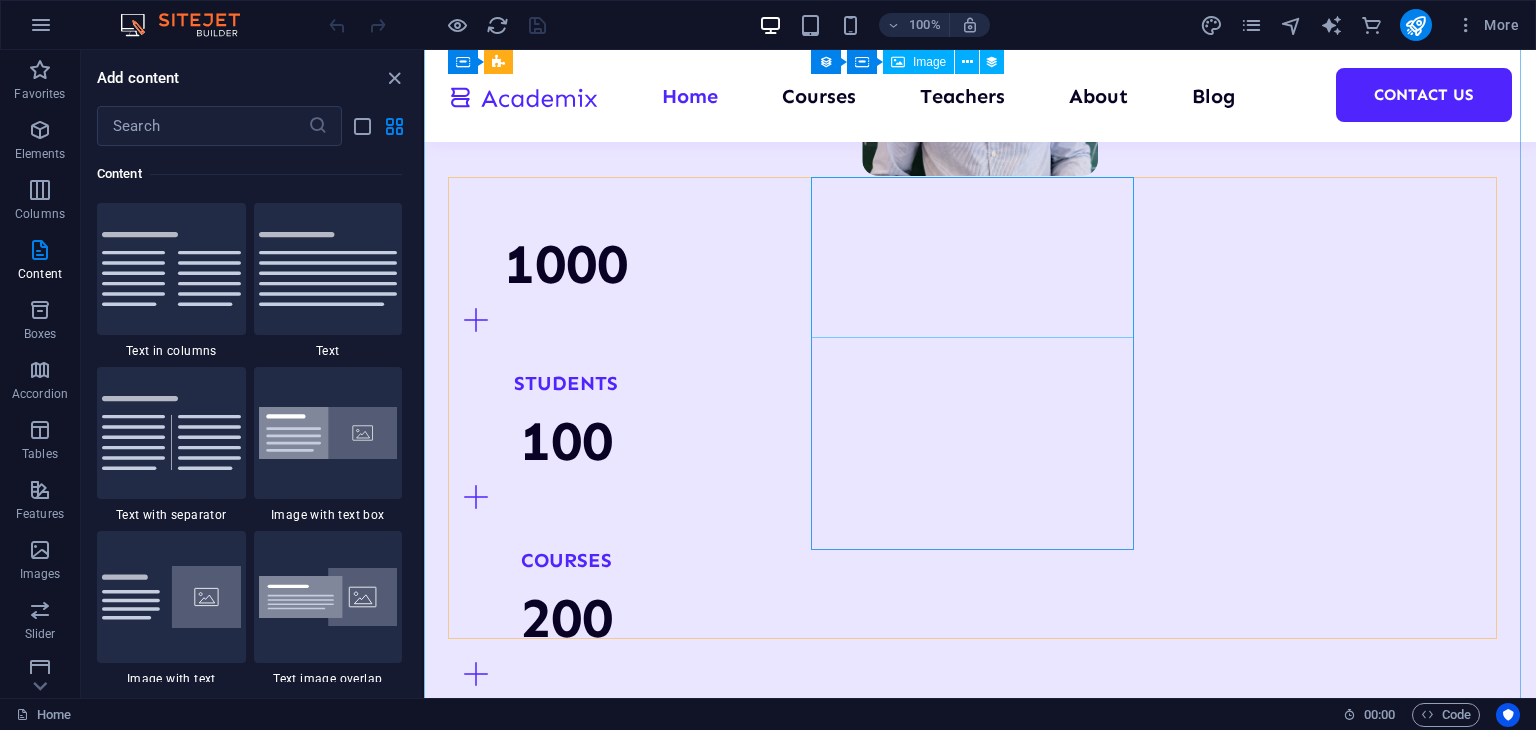 scroll, scrollTop: 2081, scrollLeft: 0, axis: vertical 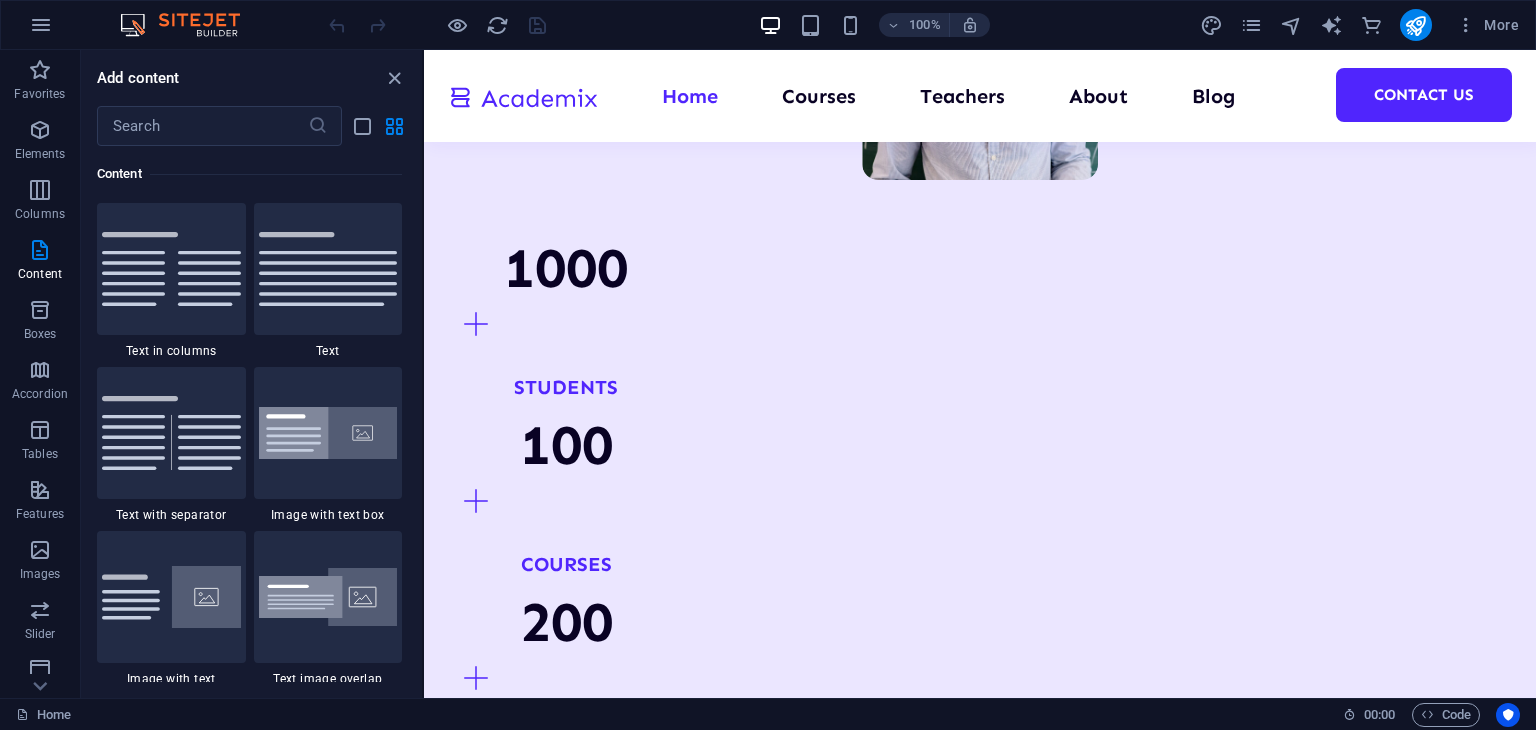 click at bounding box center [190, 25] 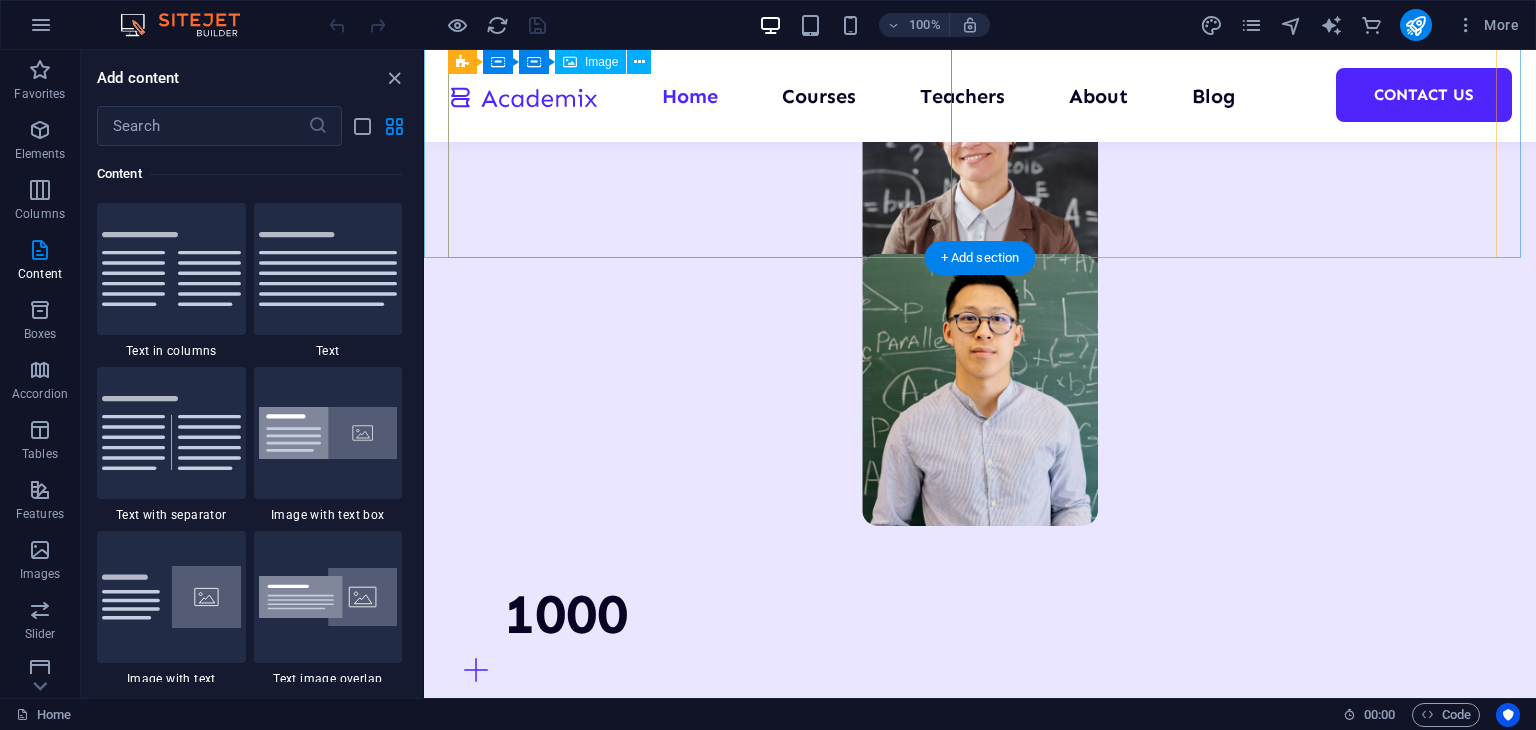 scroll, scrollTop: 1581, scrollLeft: 0, axis: vertical 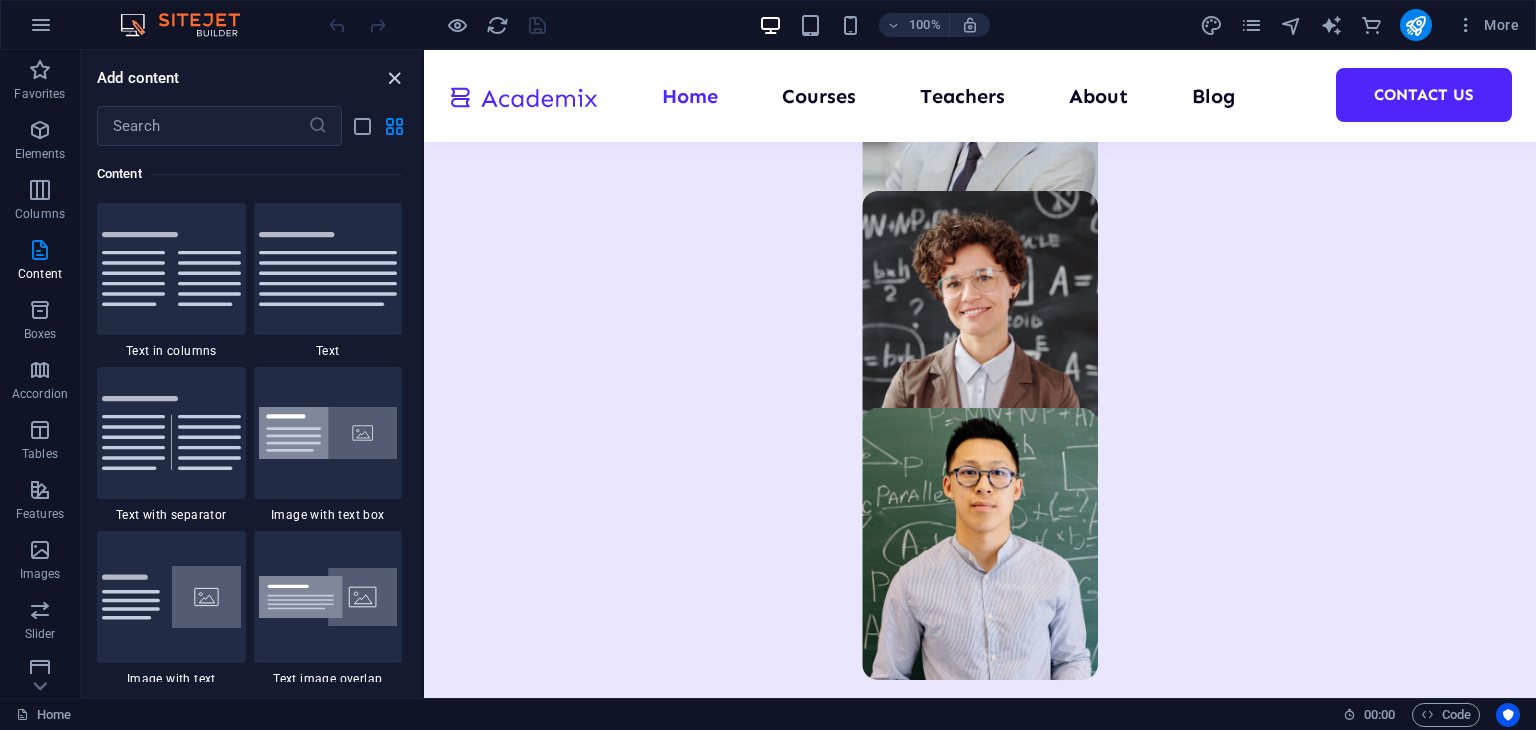 click at bounding box center (394, 78) 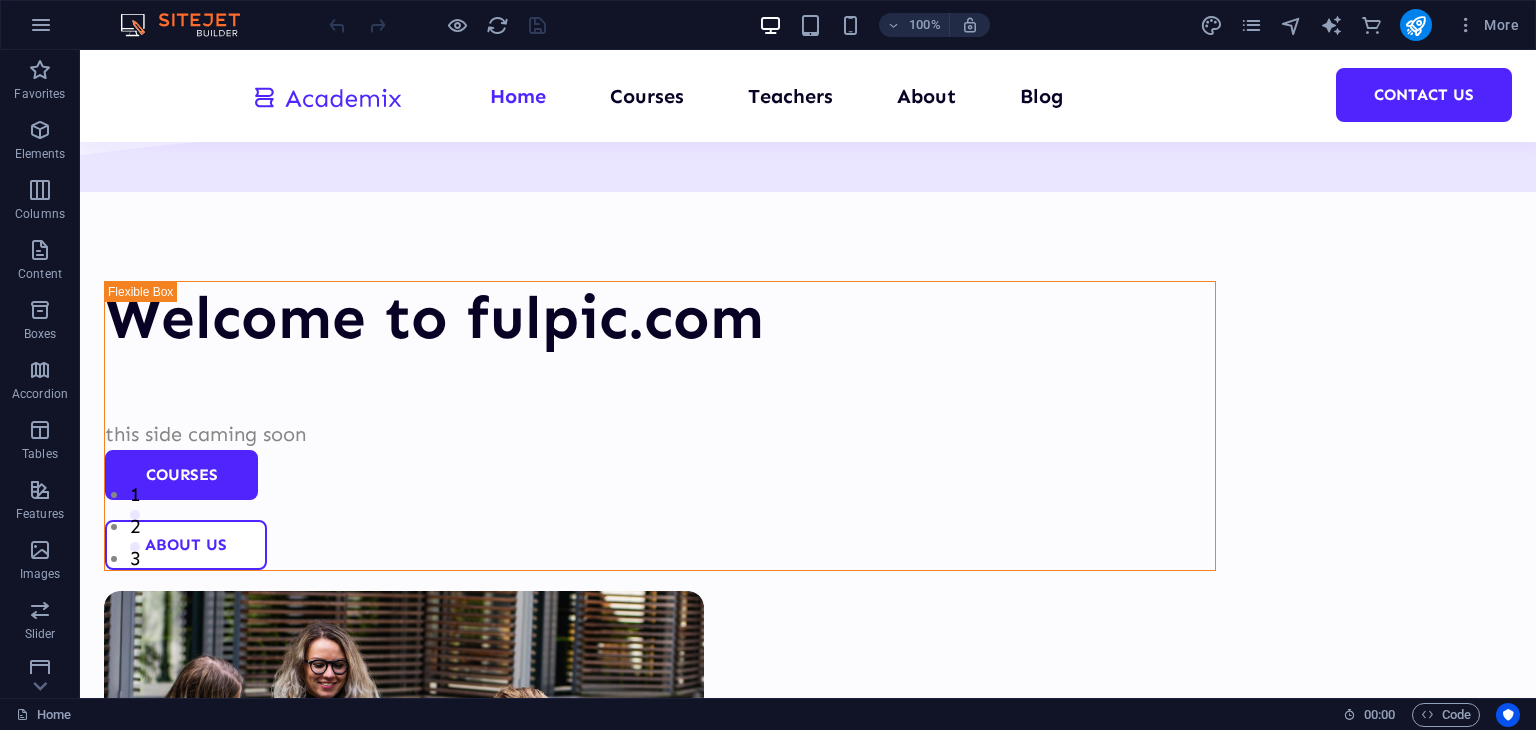 scroll, scrollTop: 99, scrollLeft: 0, axis: vertical 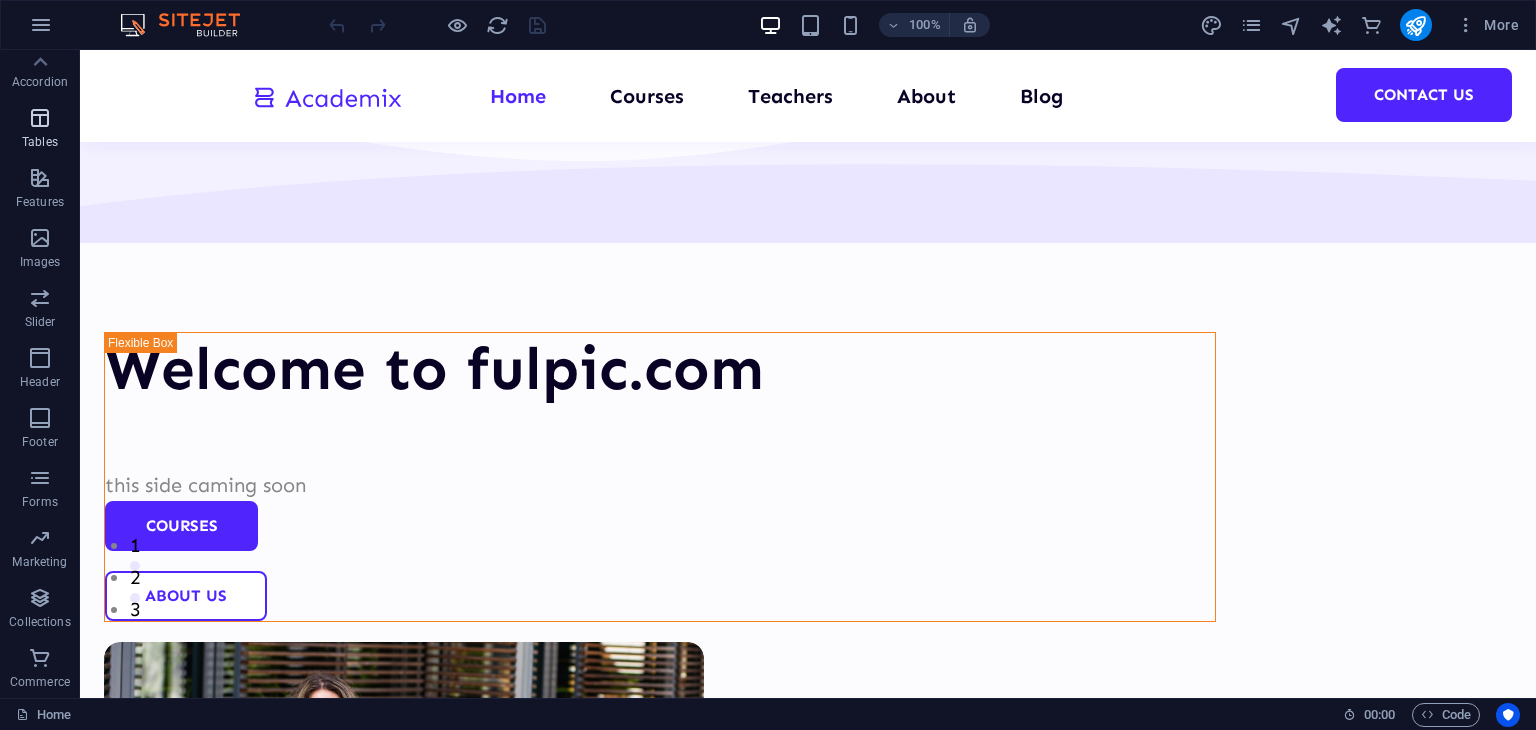 click at bounding box center (40, 118) 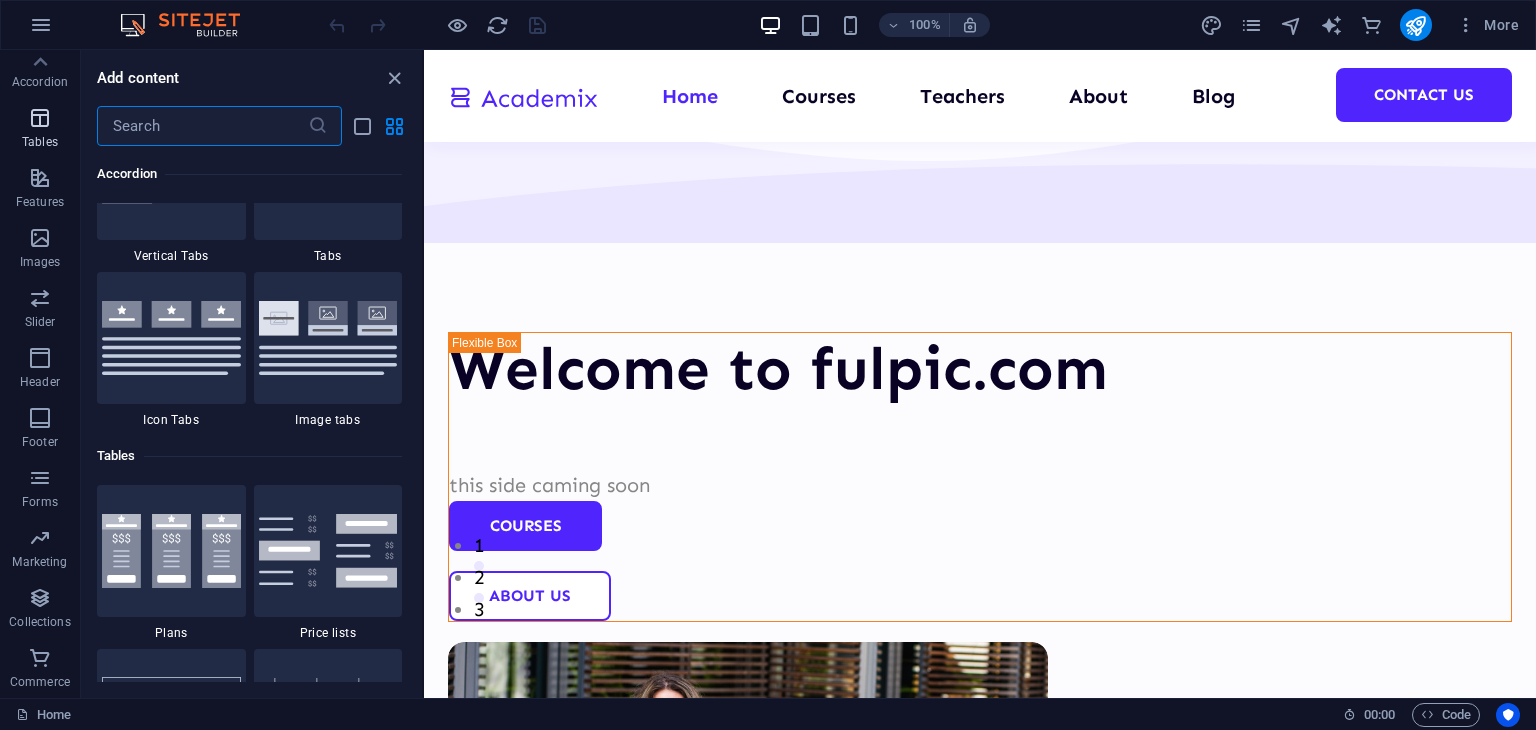 scroll, scrollTop: 6884, scrollLeft: 0, axis: vertical 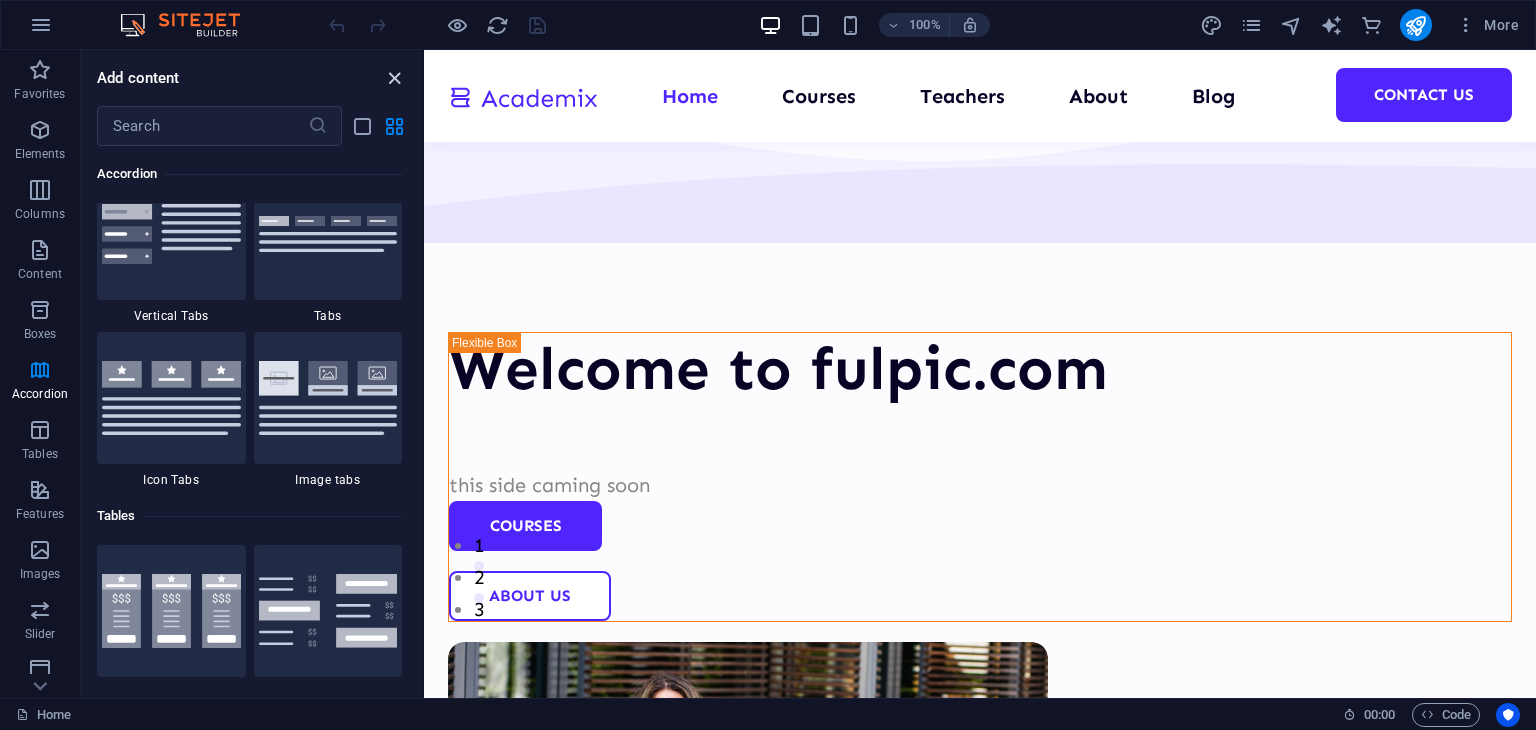 click at bounding box center (394, 78) 